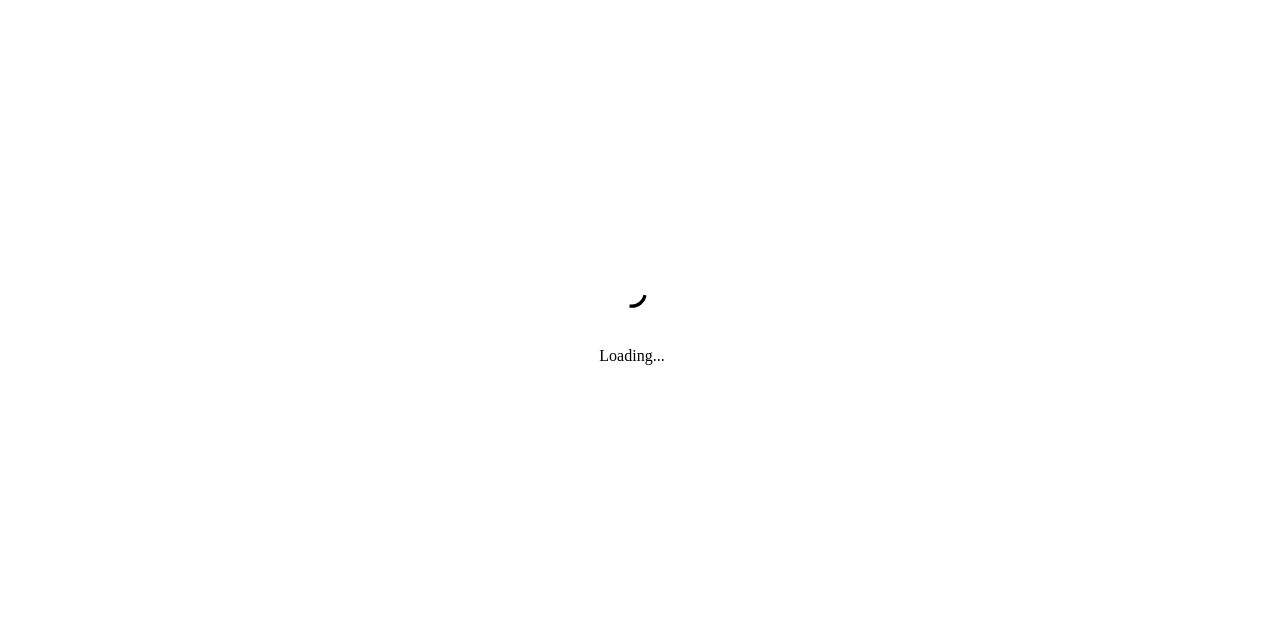 scroll, scrollTop: 0, scrollLeft: 0, axis: both 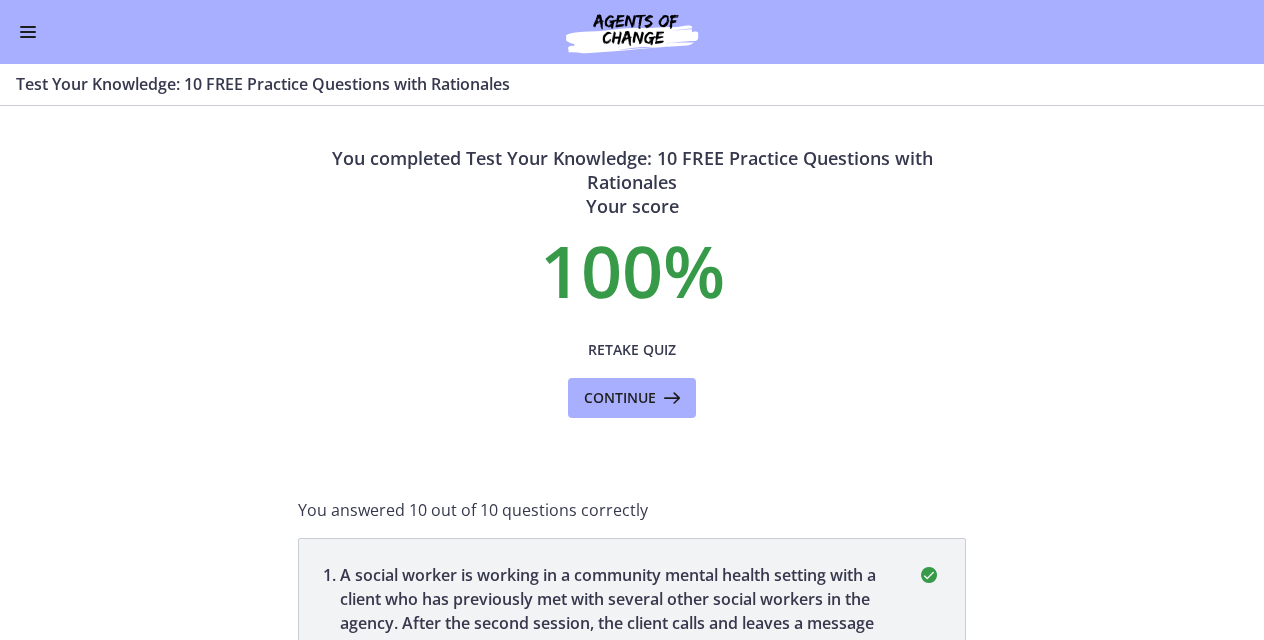 click at bounding box center [28, 32] 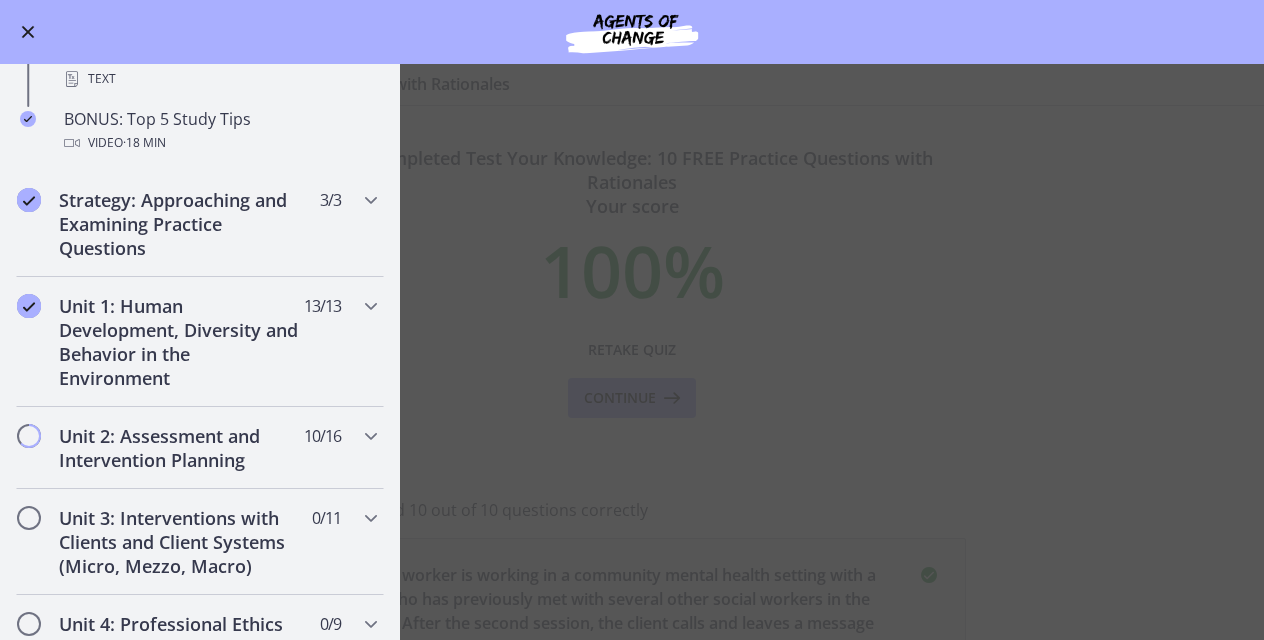 scroll, scrollTop: 1014, scrollLeft: 0, axis: vertical 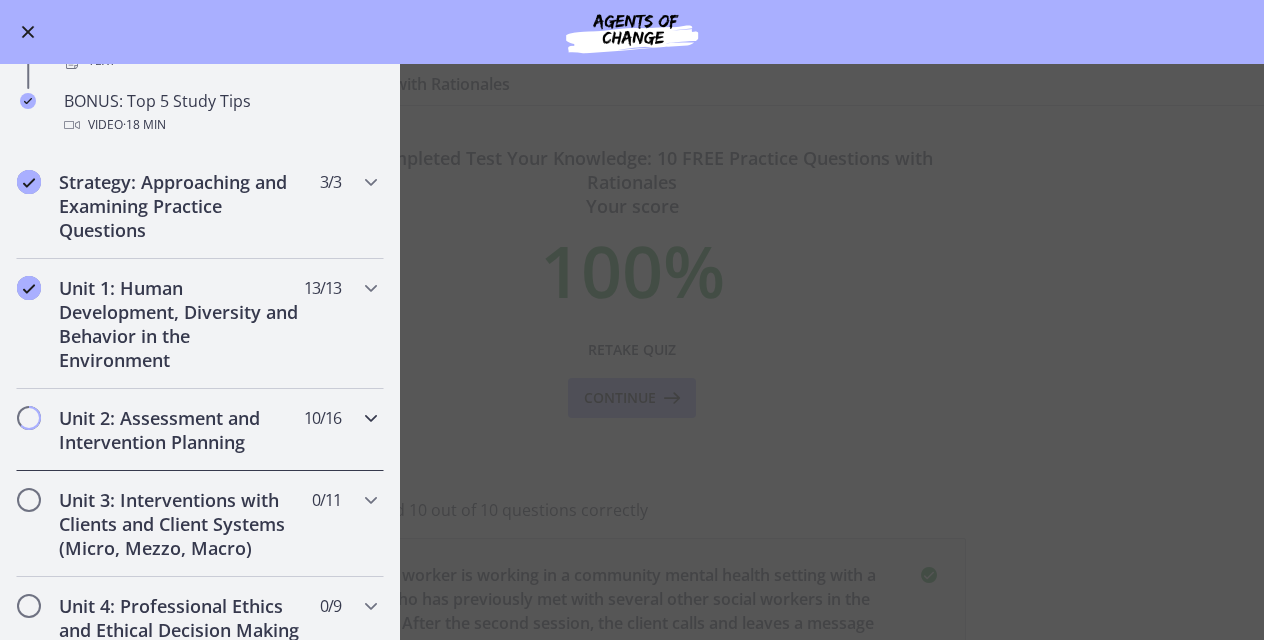 click on "Unit 2: Assessment and Intervention Planning
10  /  16
Completed" at bounding box center (200, 430) 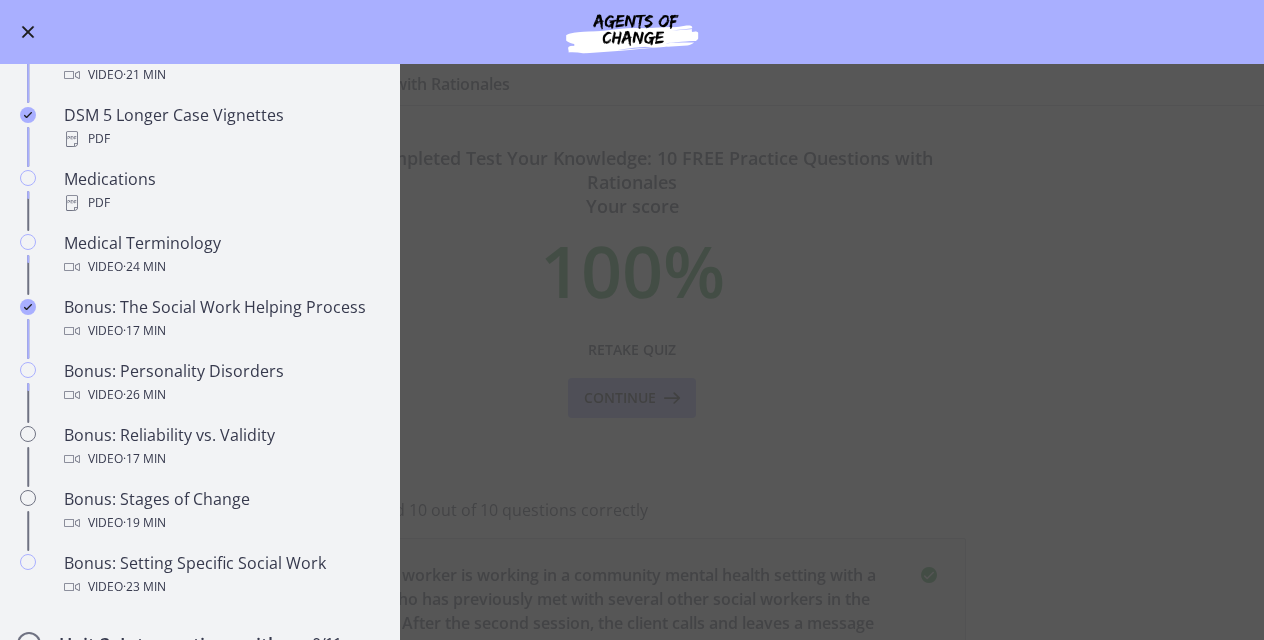 scroll, scrollTop: 1400, scrollLeft: 0, axis: vertical 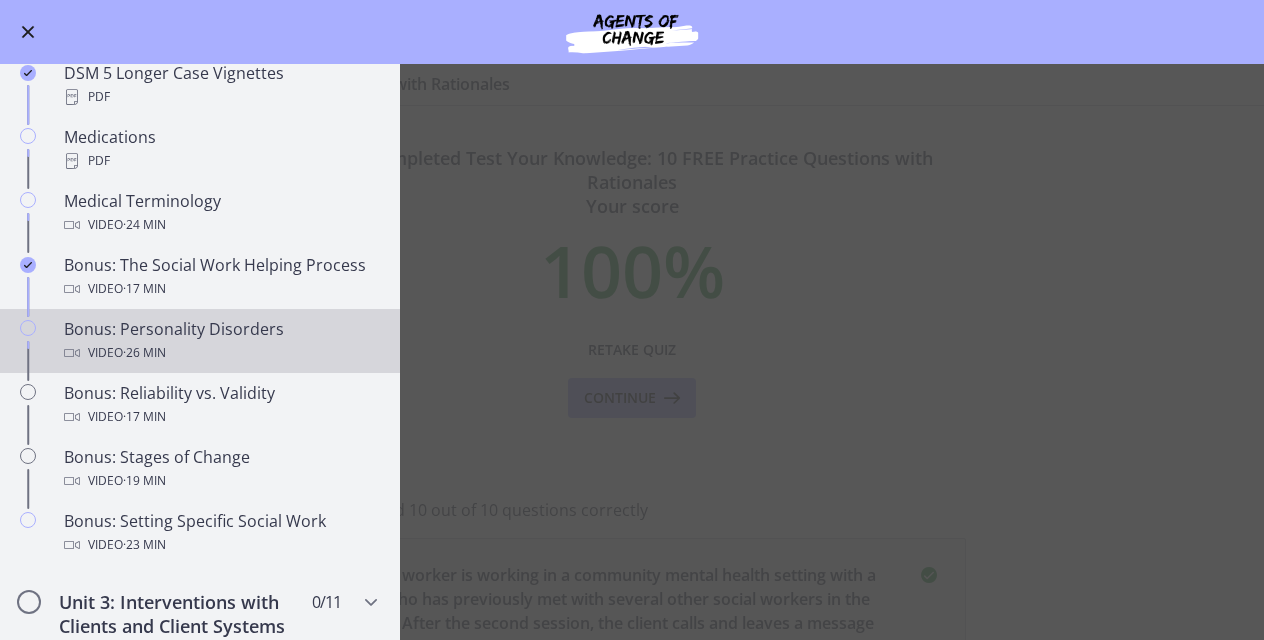 click on "Bonus: Personality Disorders
Video
·  26 min" at bounding box center [220, 341] 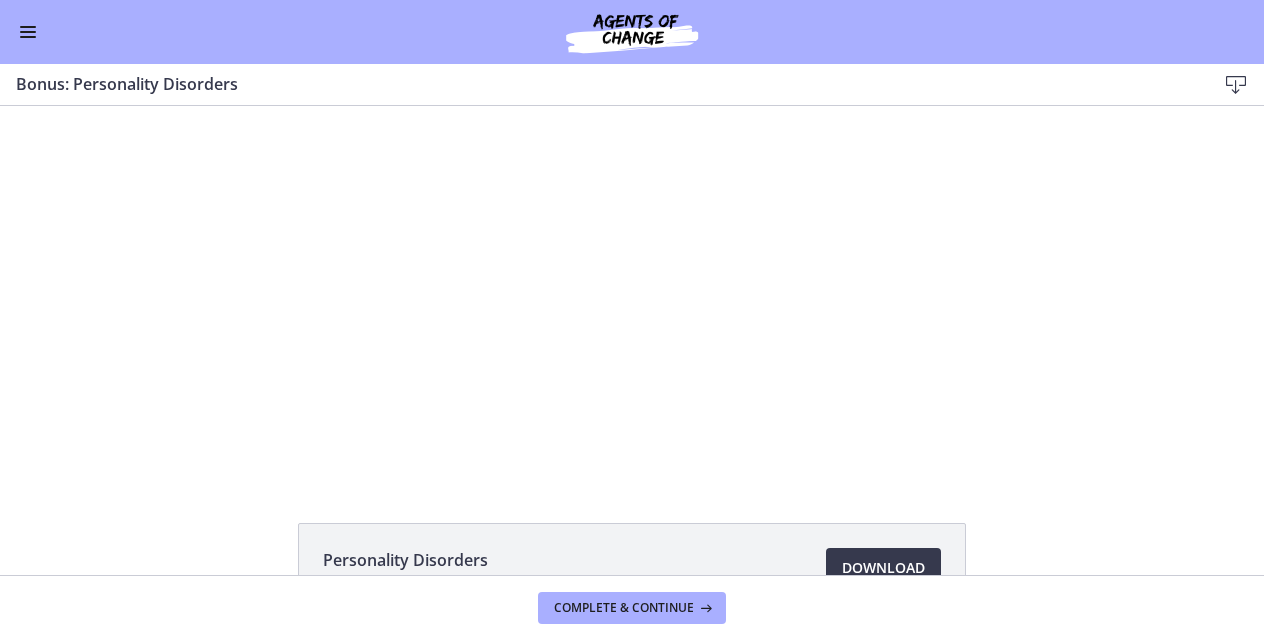 scroll, scrollTop: 0, scrollLeft: 0, axis: both 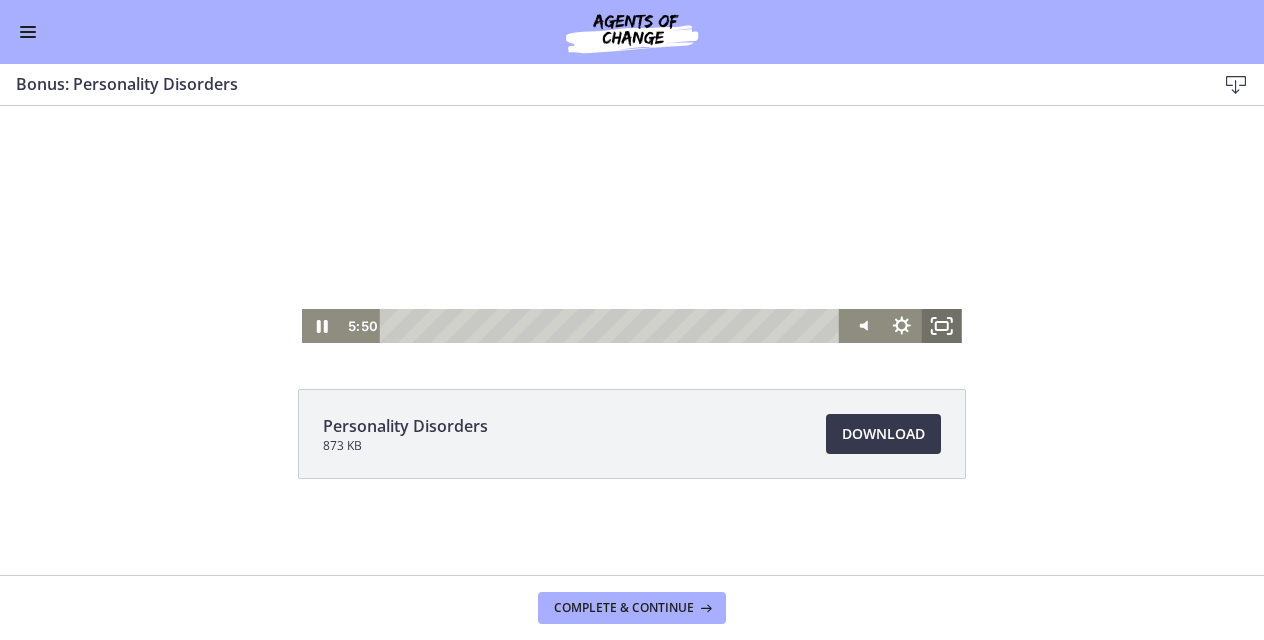 click 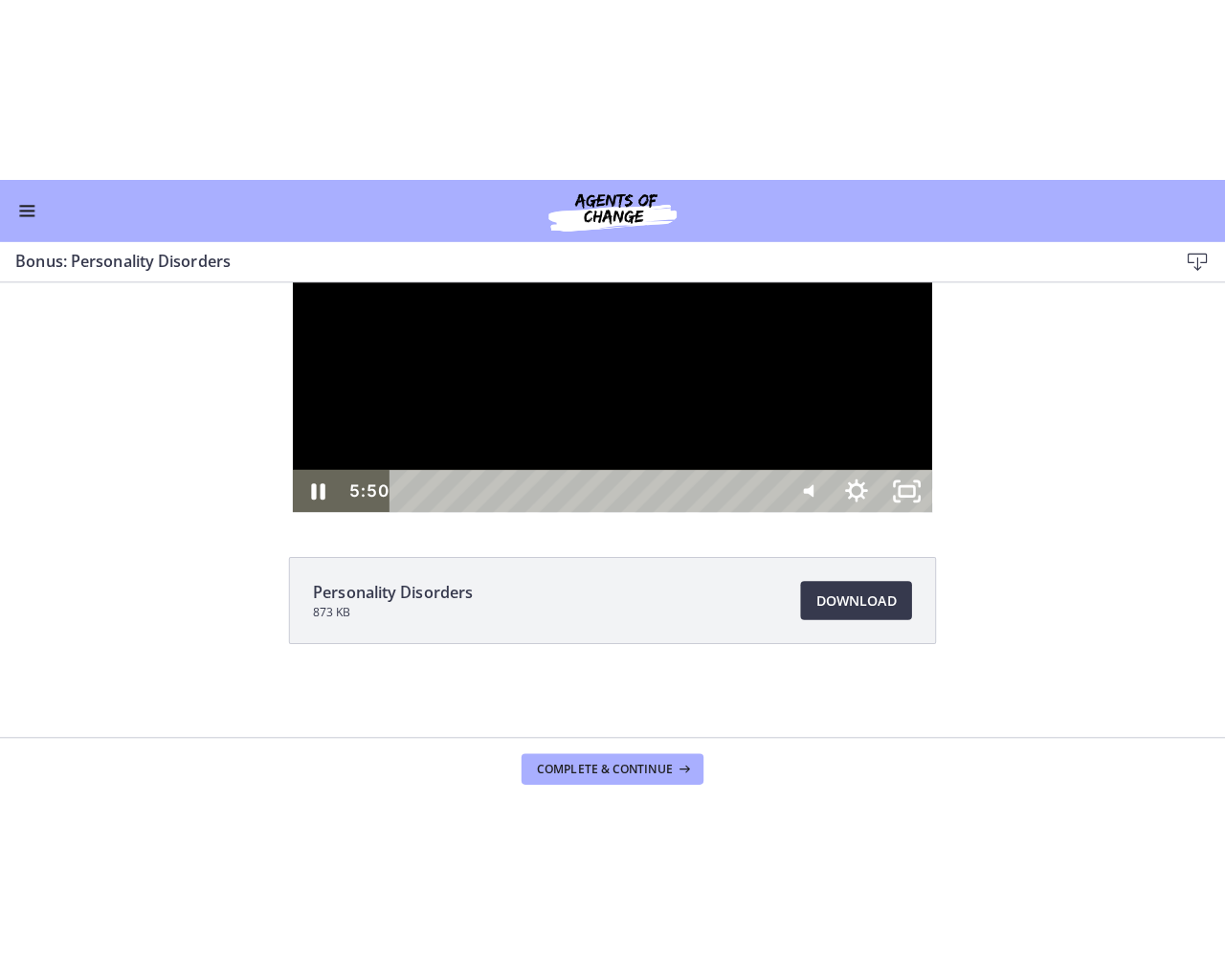 scroll, scrollTop: 0, scrollLeft: 0, axis: both 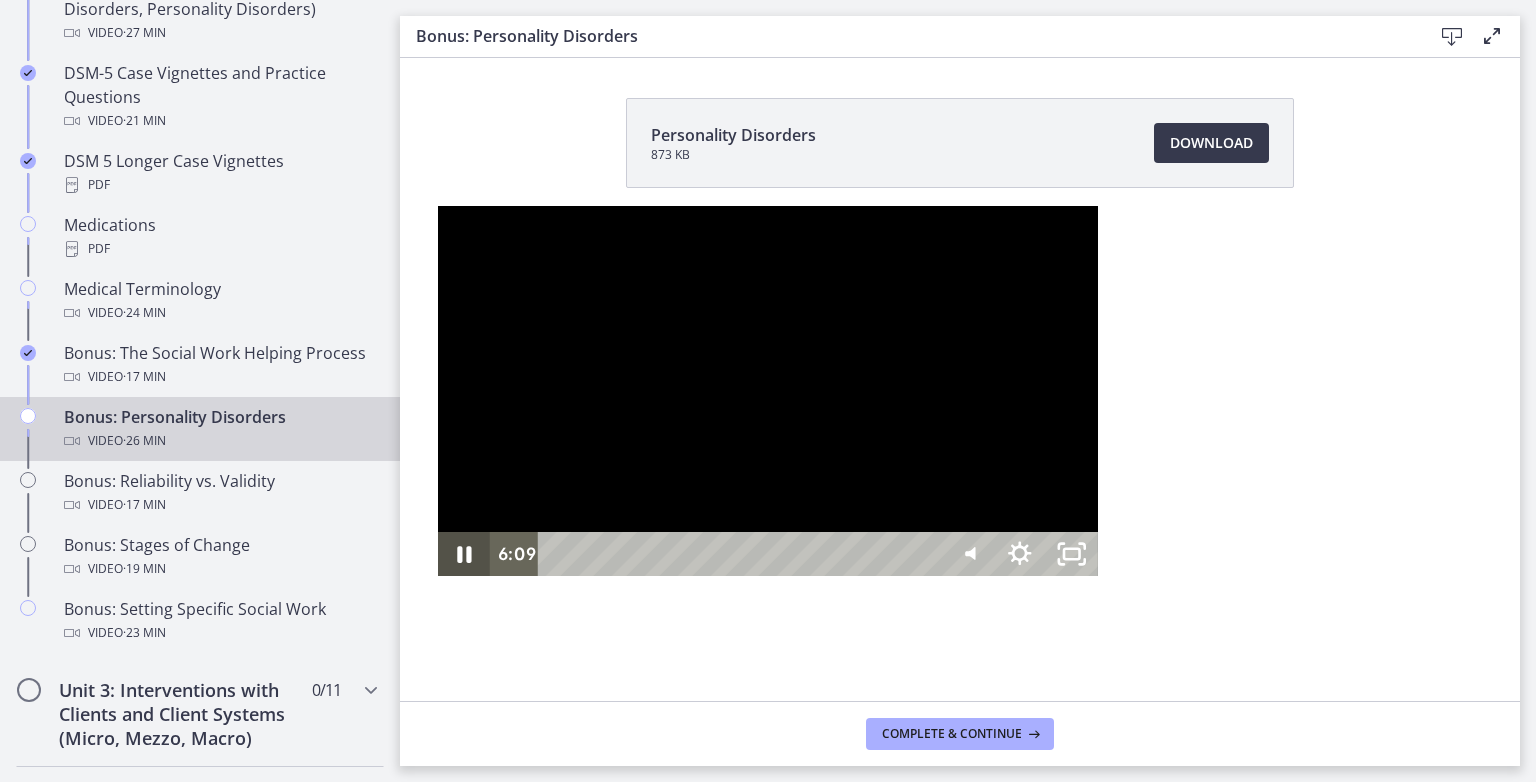 type 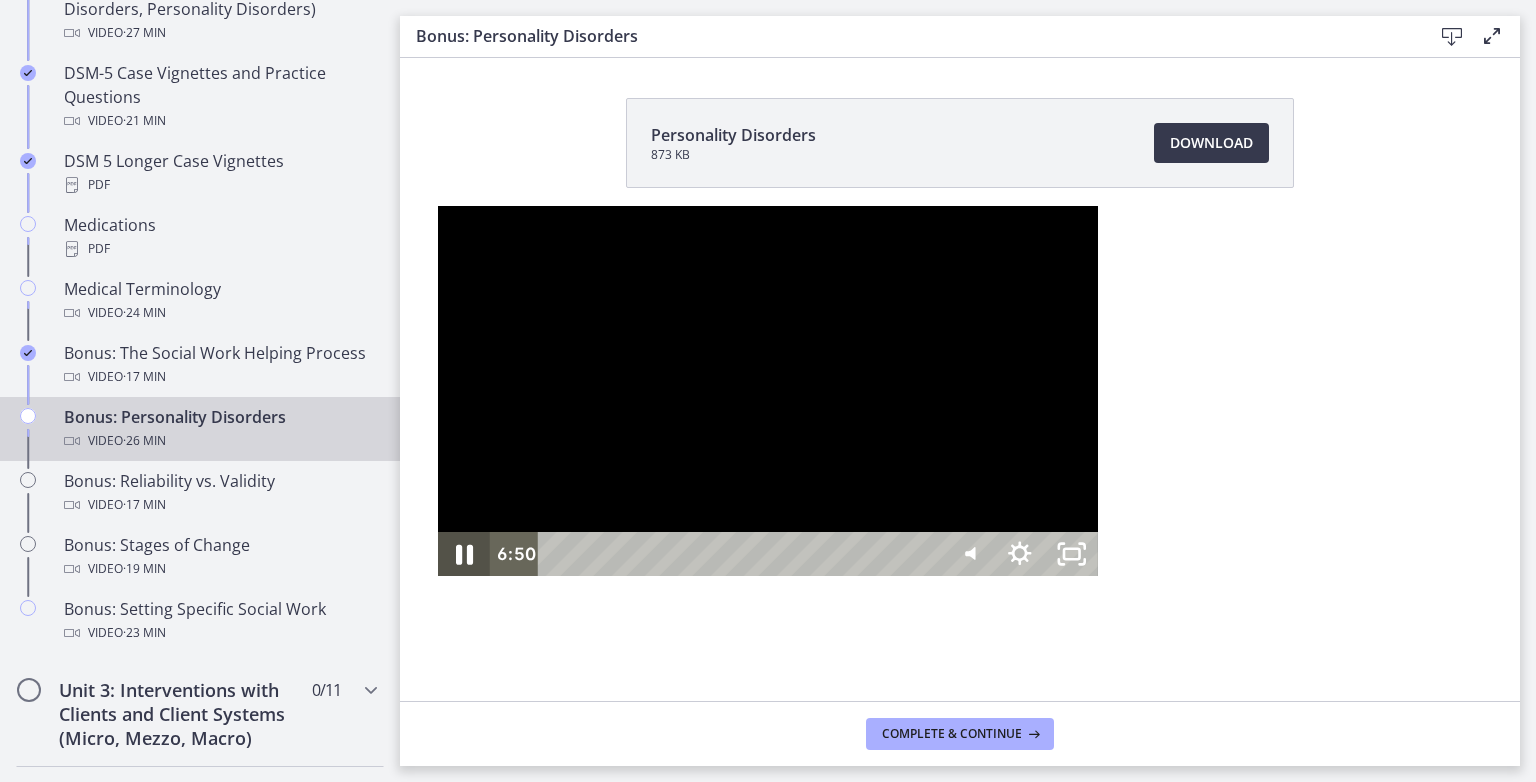 click 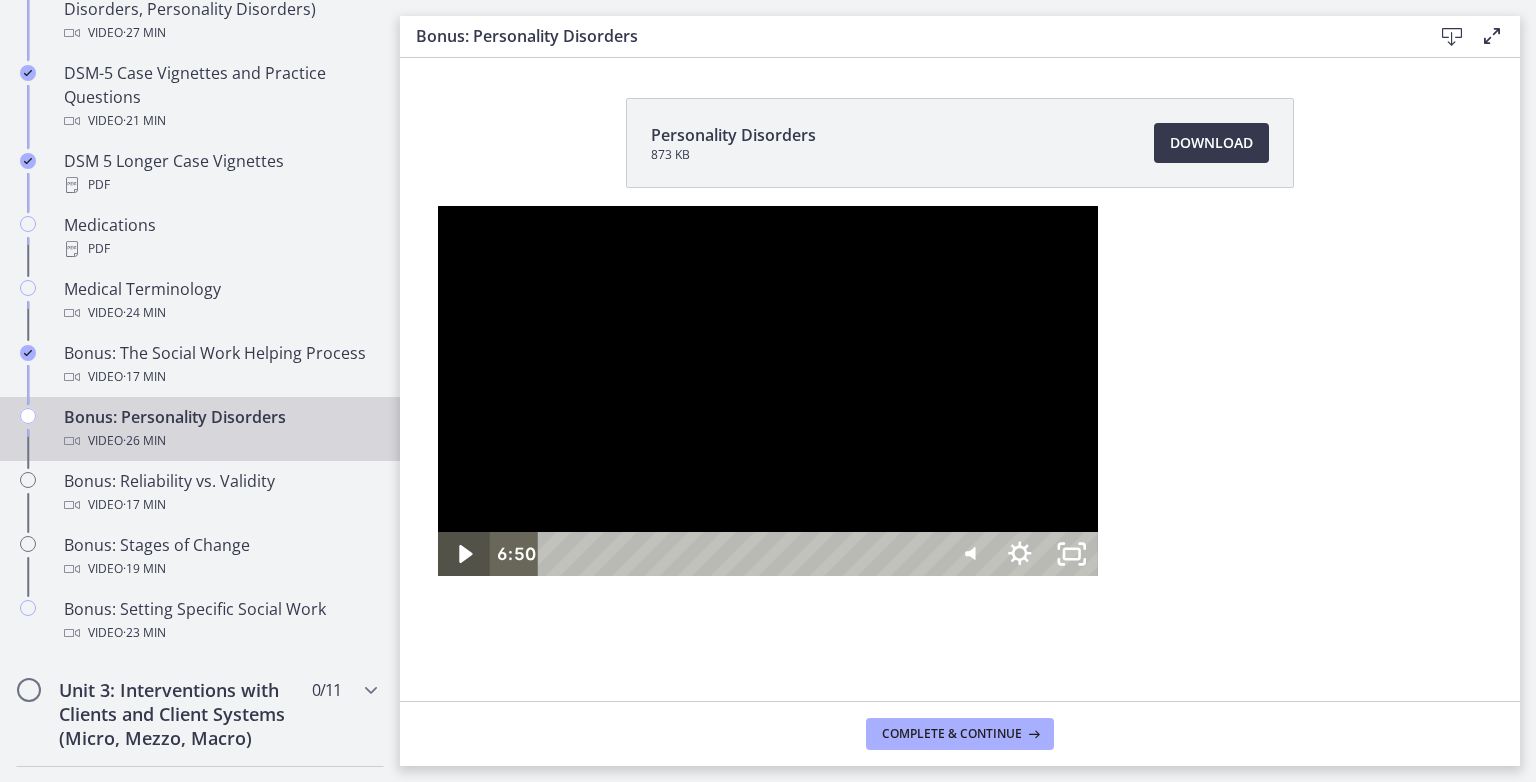 click 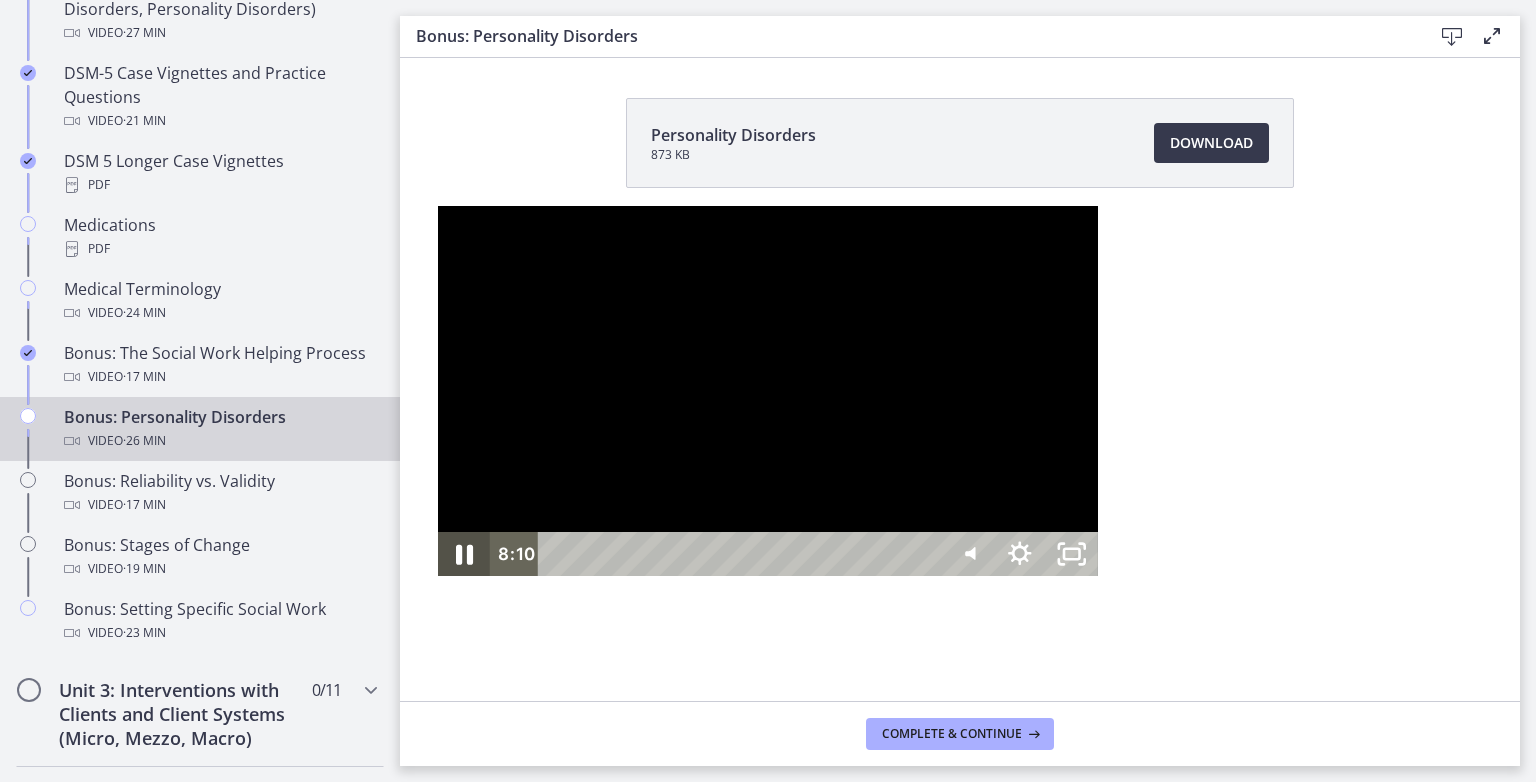 click 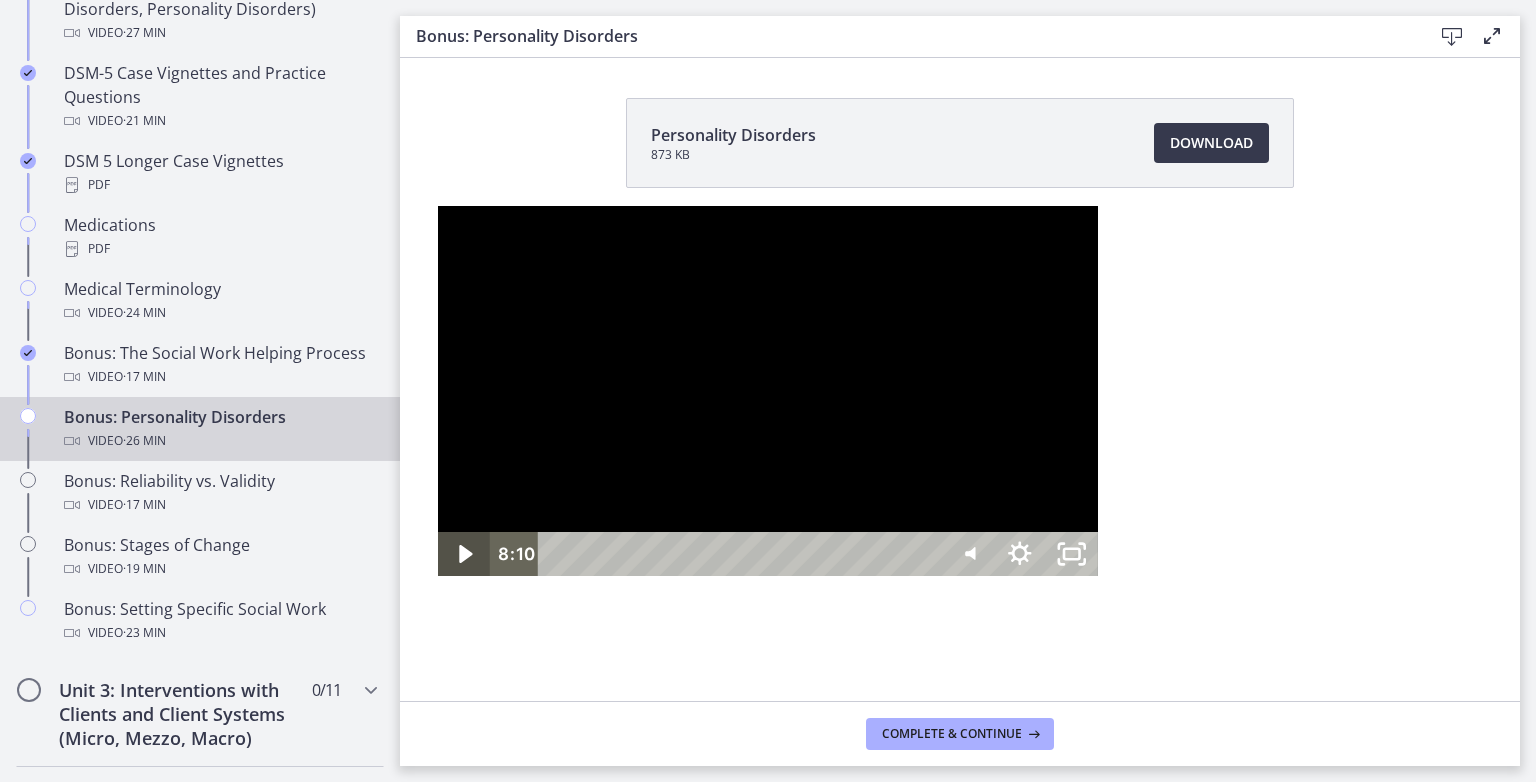 click 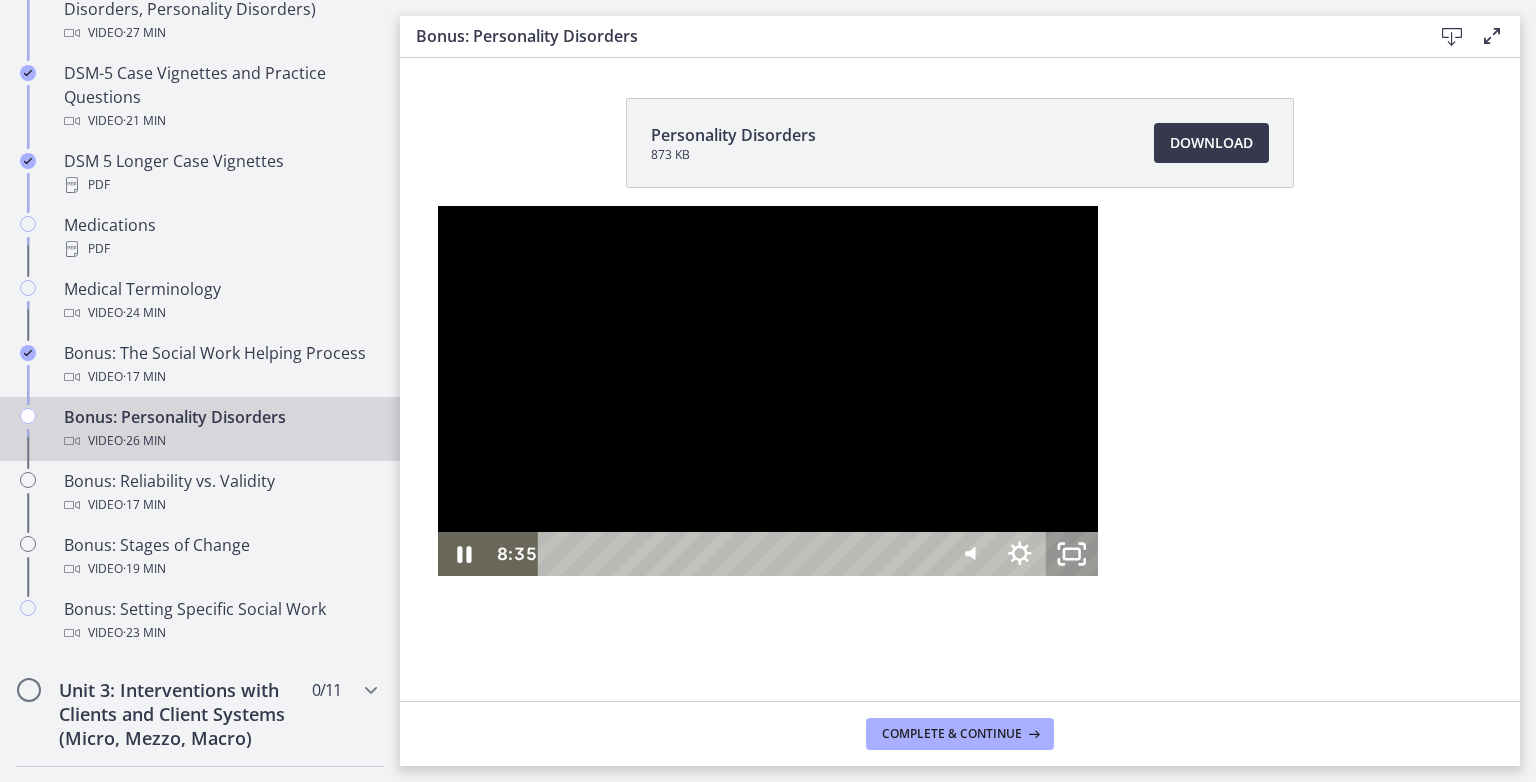 click 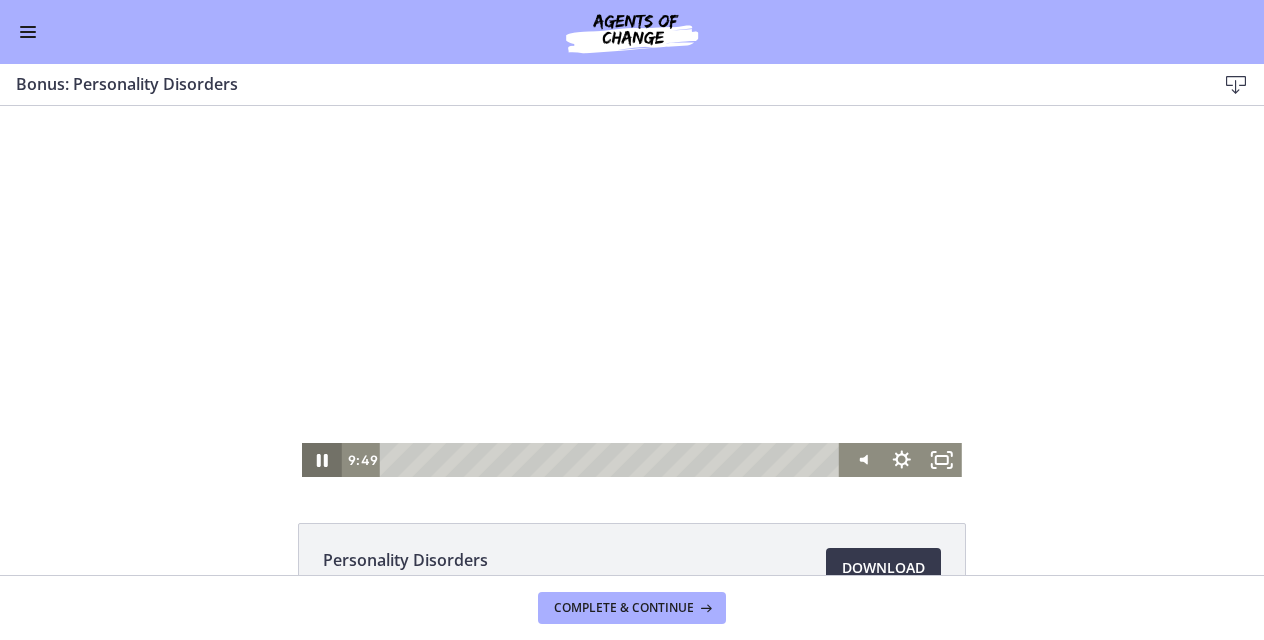 click 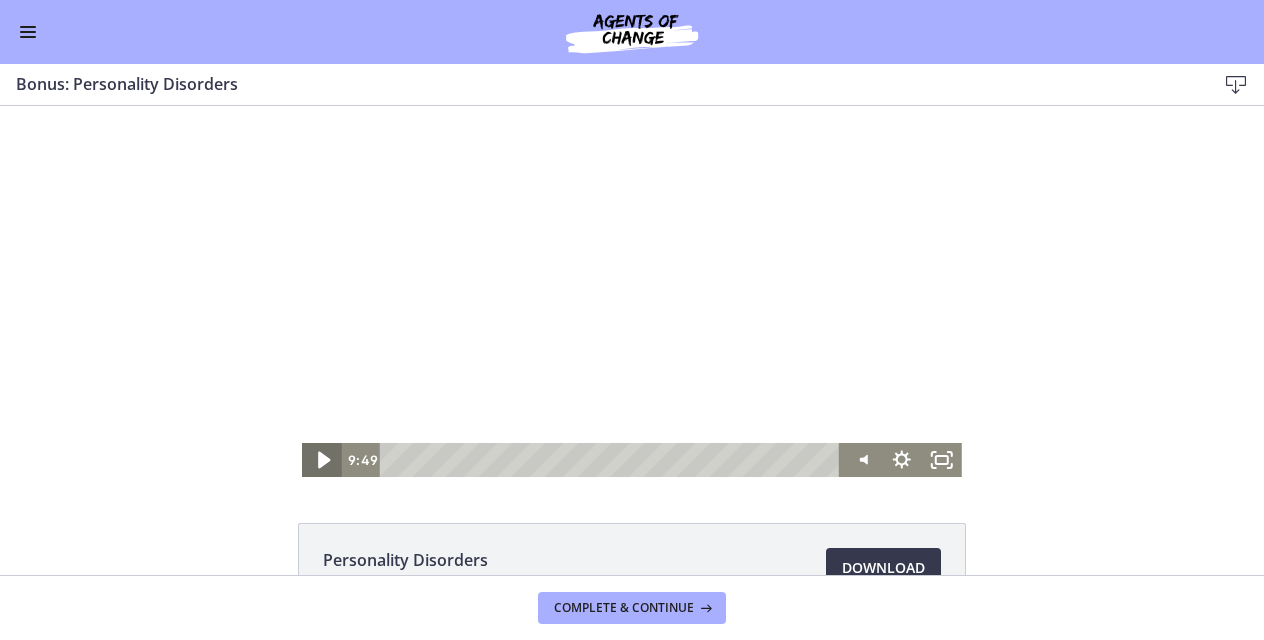click 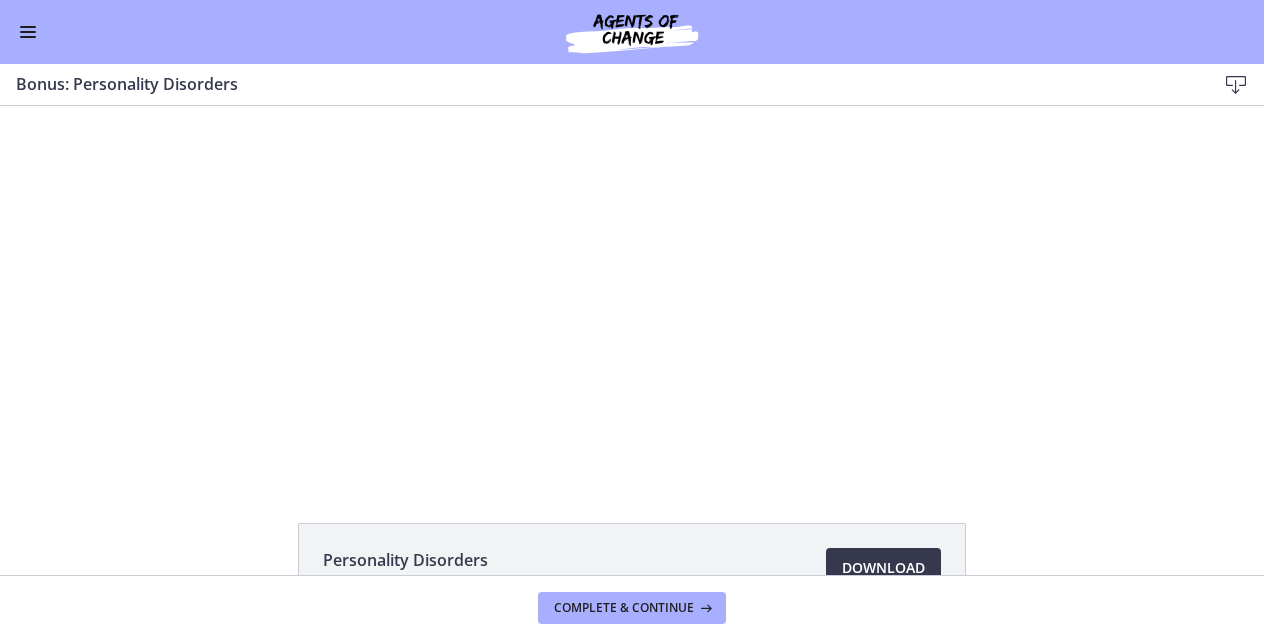click on "Personality Disorders
873 KB
Download
Opens in a new window" at bounding box center [632, 616] 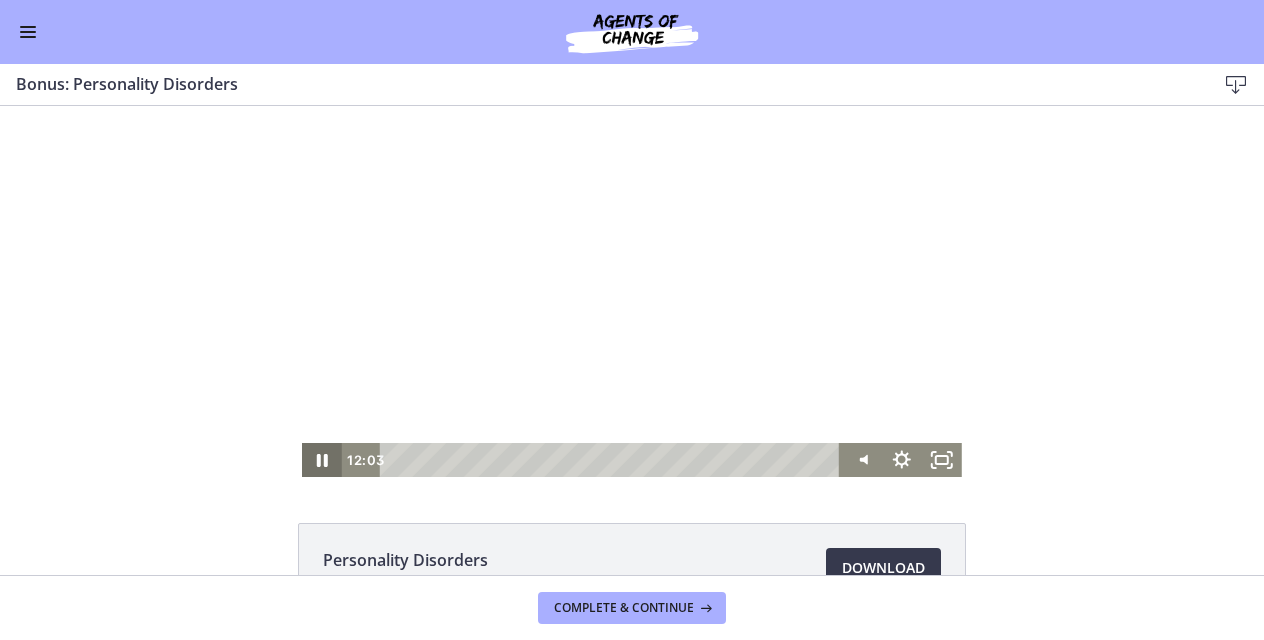 click 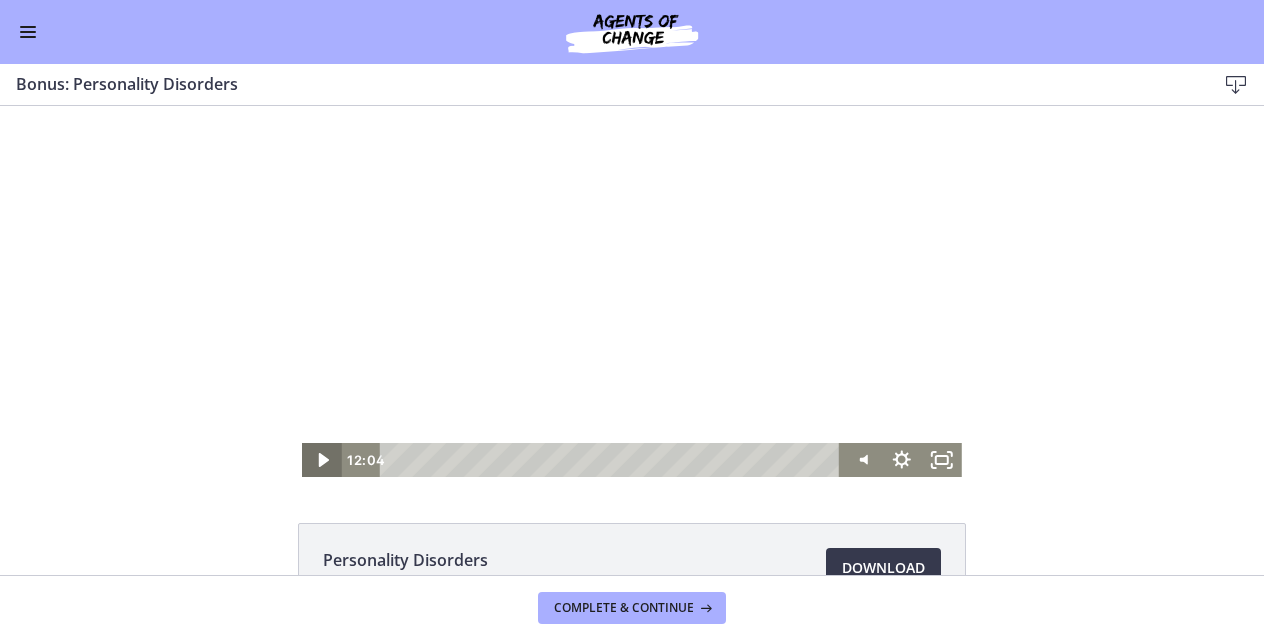 click 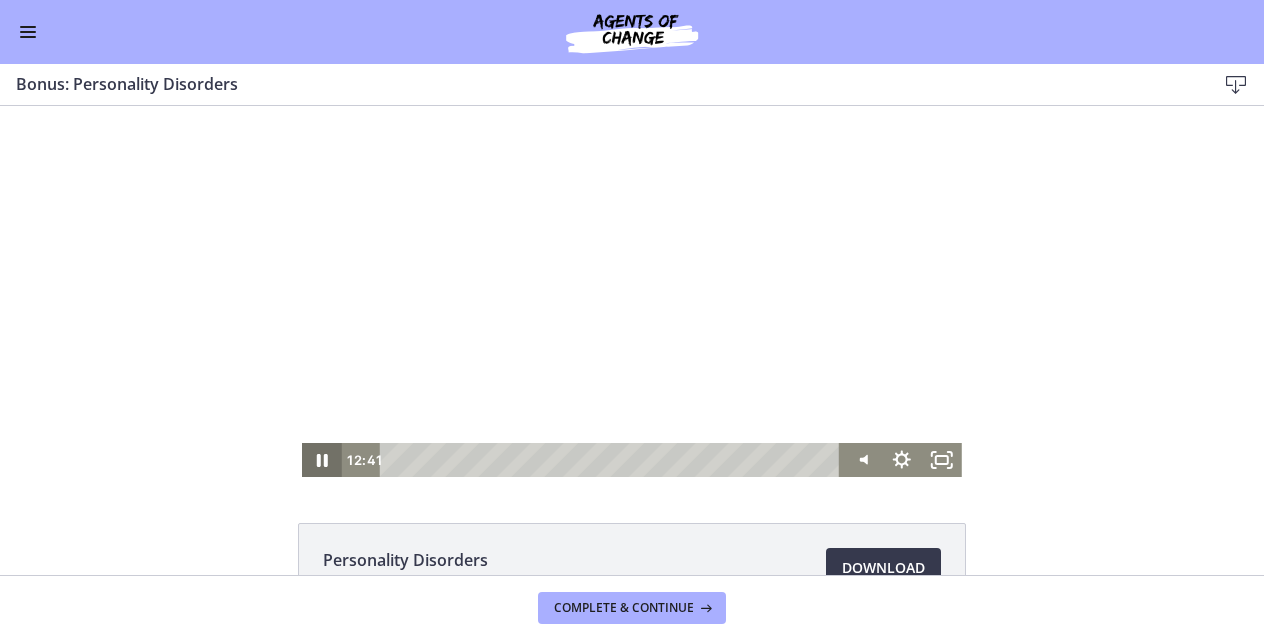 click 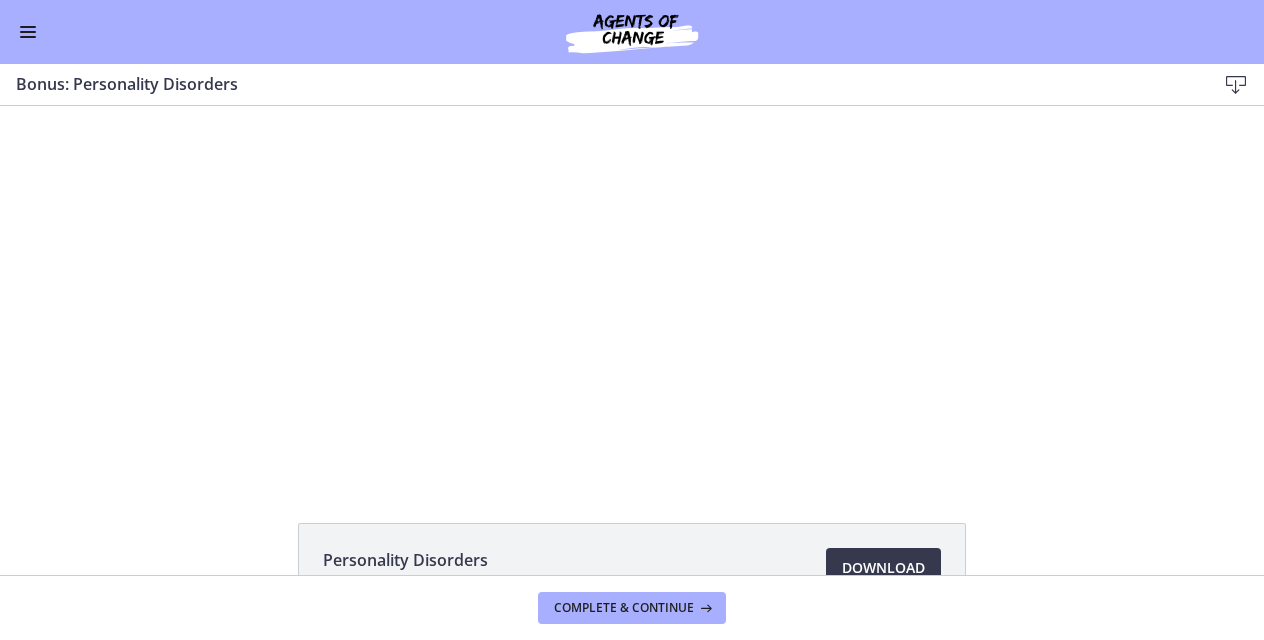 click on "Click for sound
@keyframes VOLUME_SMALL_WAVE_FLASH {
0% { opacity: 0; }
33% { opacity: 1; }
66% { opacity: 1; }
100% { opacity: 0; }
}
@keyframes VOLUME_LARGE_WAVE_FLASH {
0% { opacity: 0; }
33% { opacity: 1; }
66% { opacity: 1; }
100% { opacity: 0; }
}
.volume__small-wave {
animation: VOLUME_SMALL_WAVE_FLASH 2s infinite;
opacity: 0;
}
.volume__large-wave {
animation: VOLUME_LARGE_WAVE_FLASH 2s infinite .3s;
opacity: 0;
}
12:41 0:00" at bounding box center (632, 291) 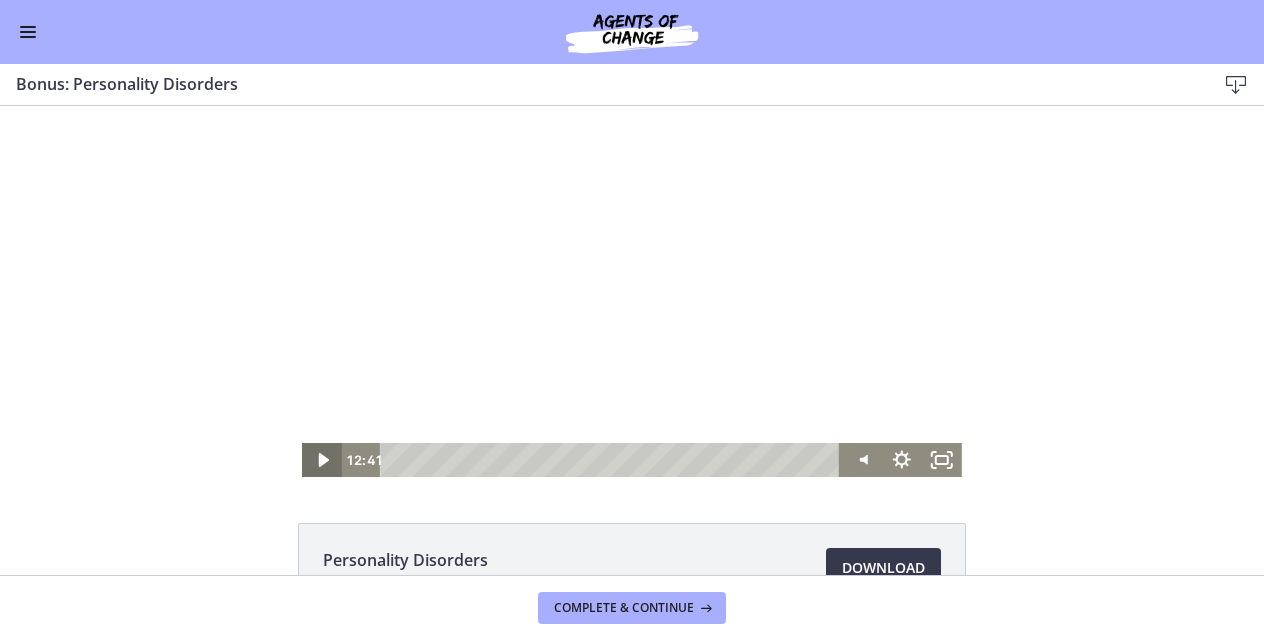 click 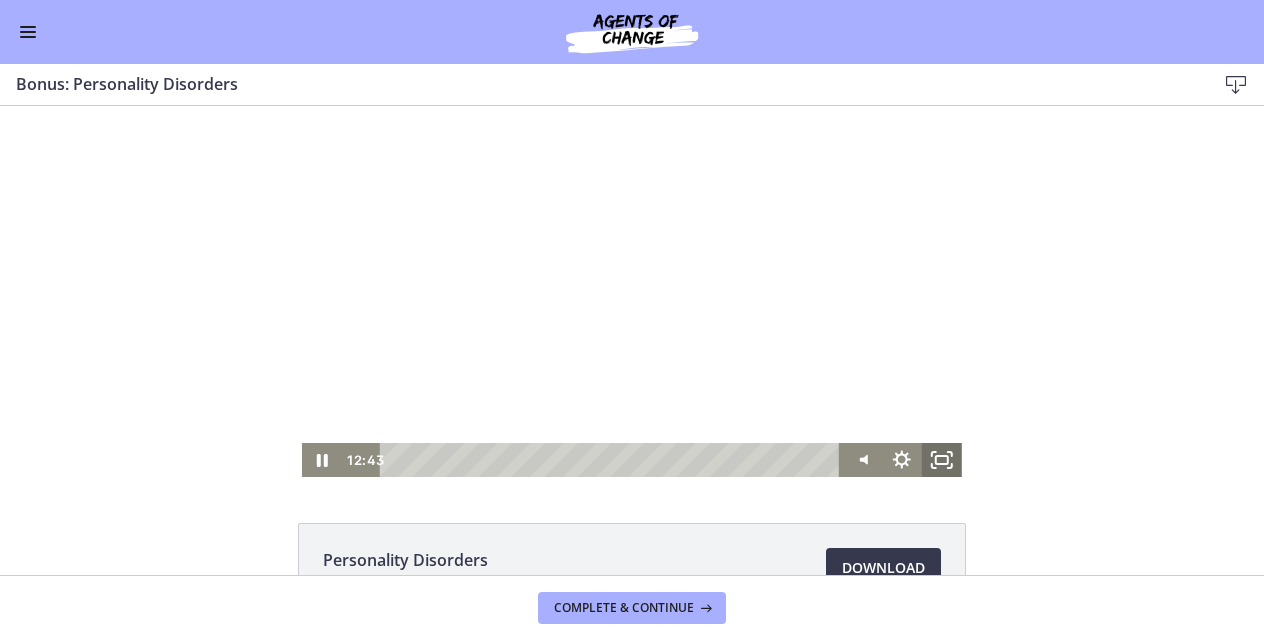 click 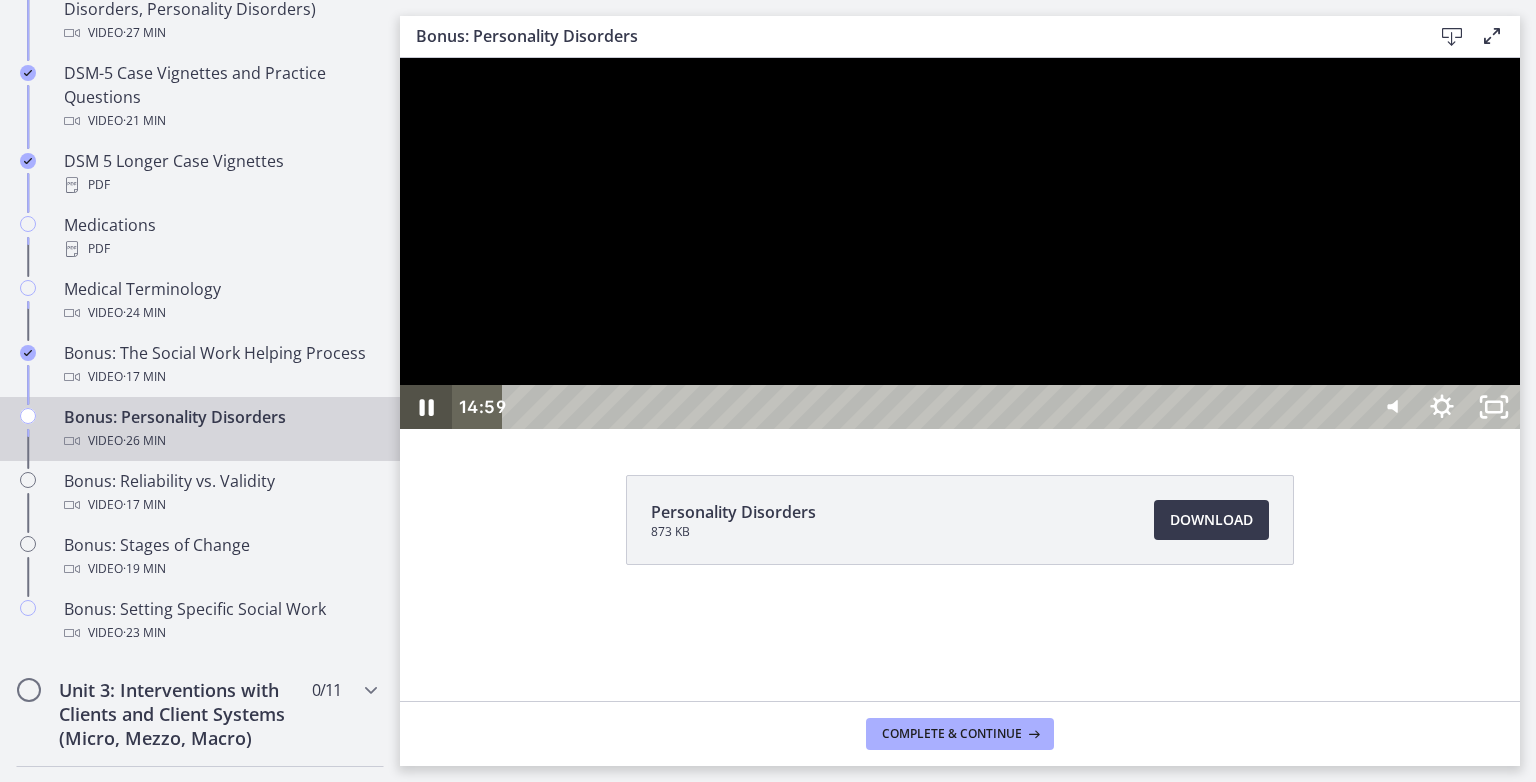click 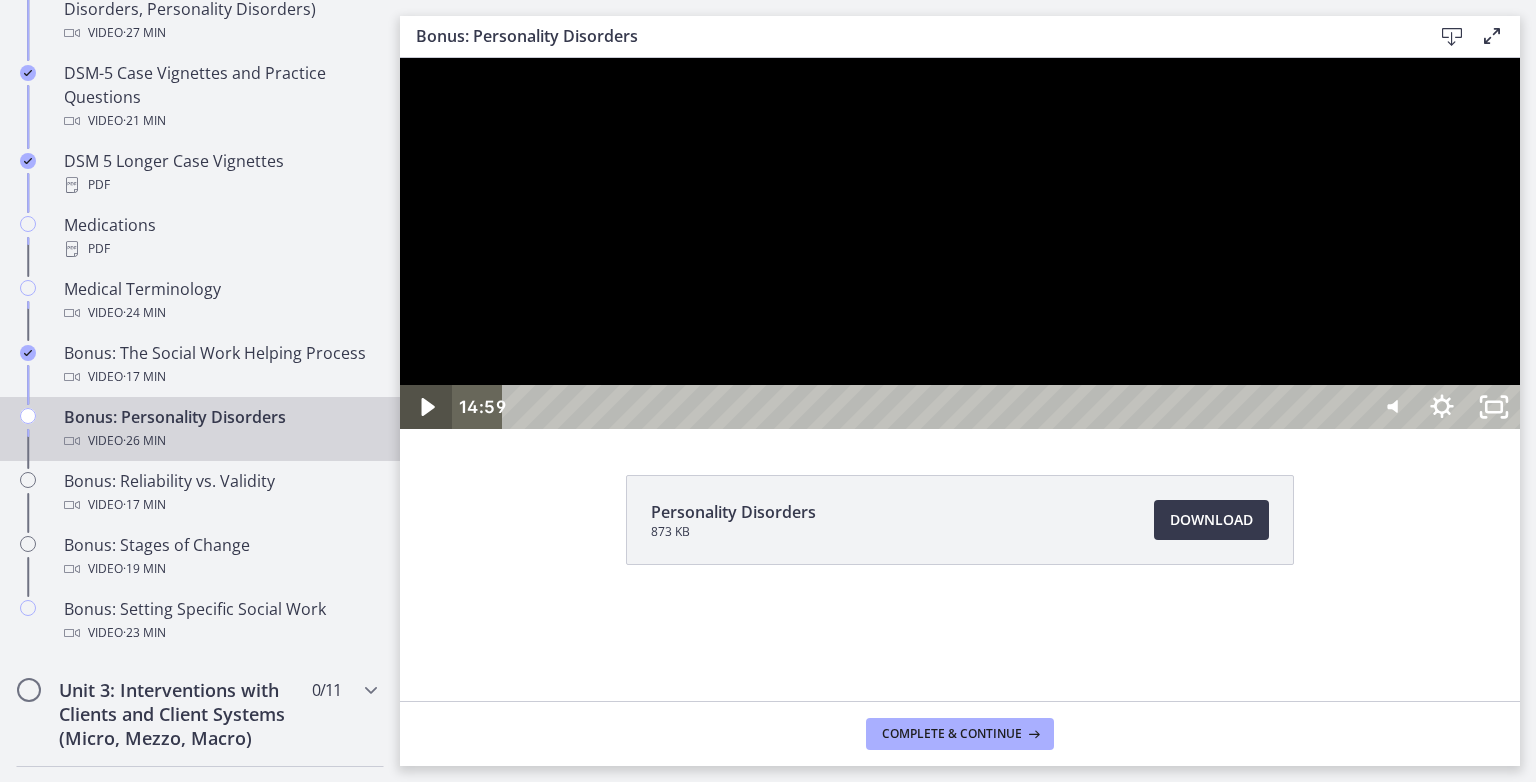 click 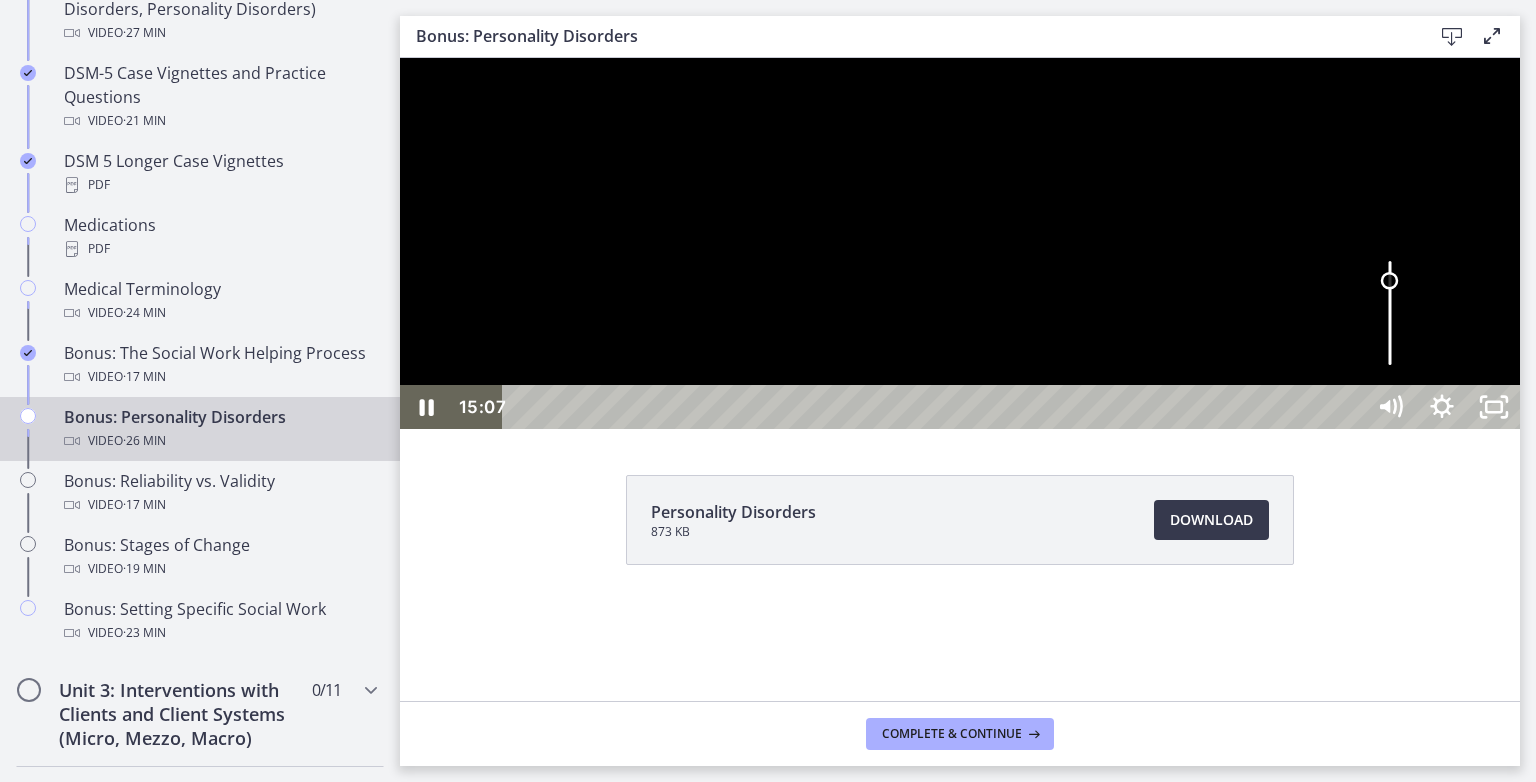 drag, startPoint x: 1807, startPoint y: 763, endPoint x: 1820, endPoint y: 644, distance: 119.70798 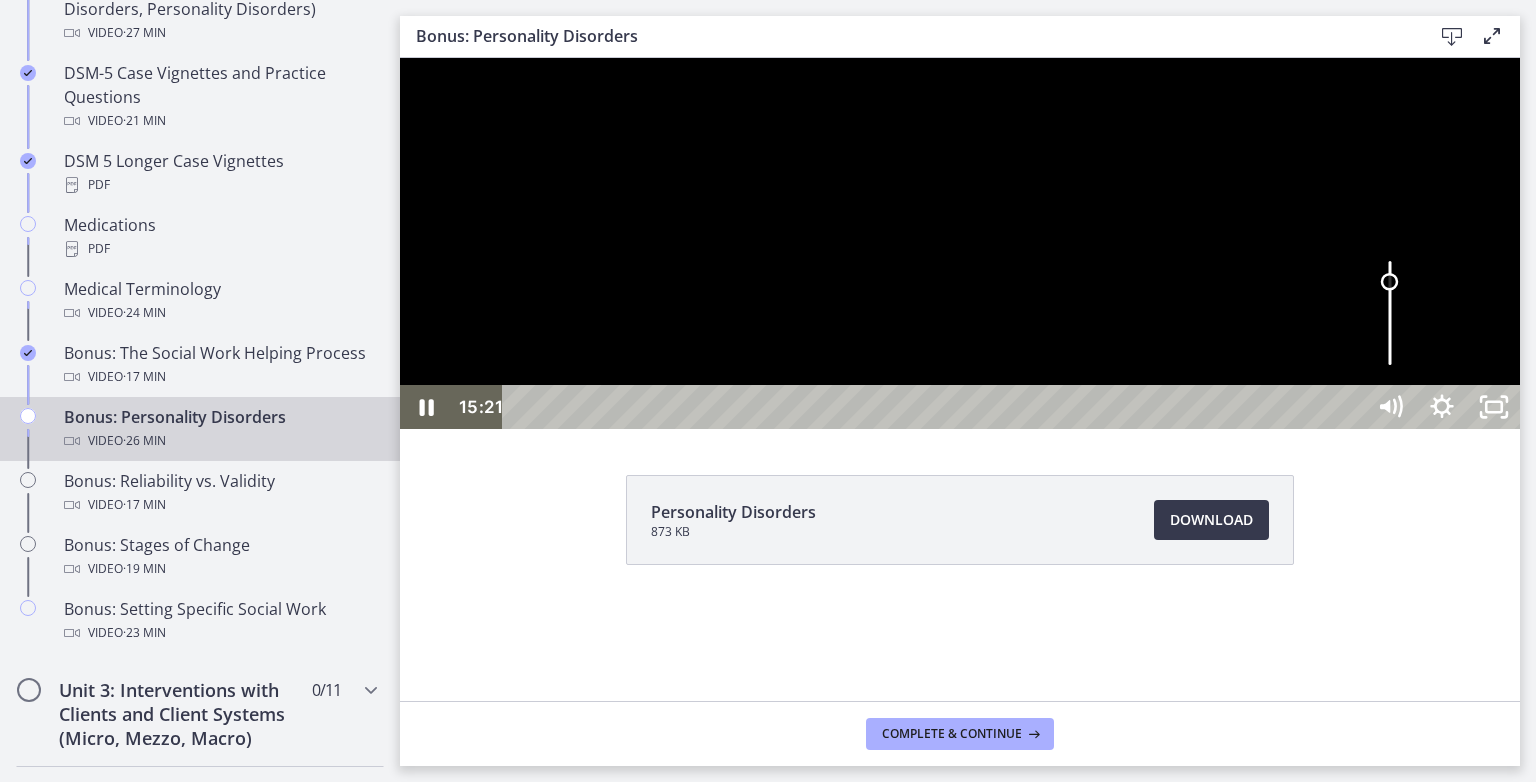 drag, startPoint x: 1808, startPoint y: 679, endPoint x: 1804, endPoint y: 693, distance: 14.56022 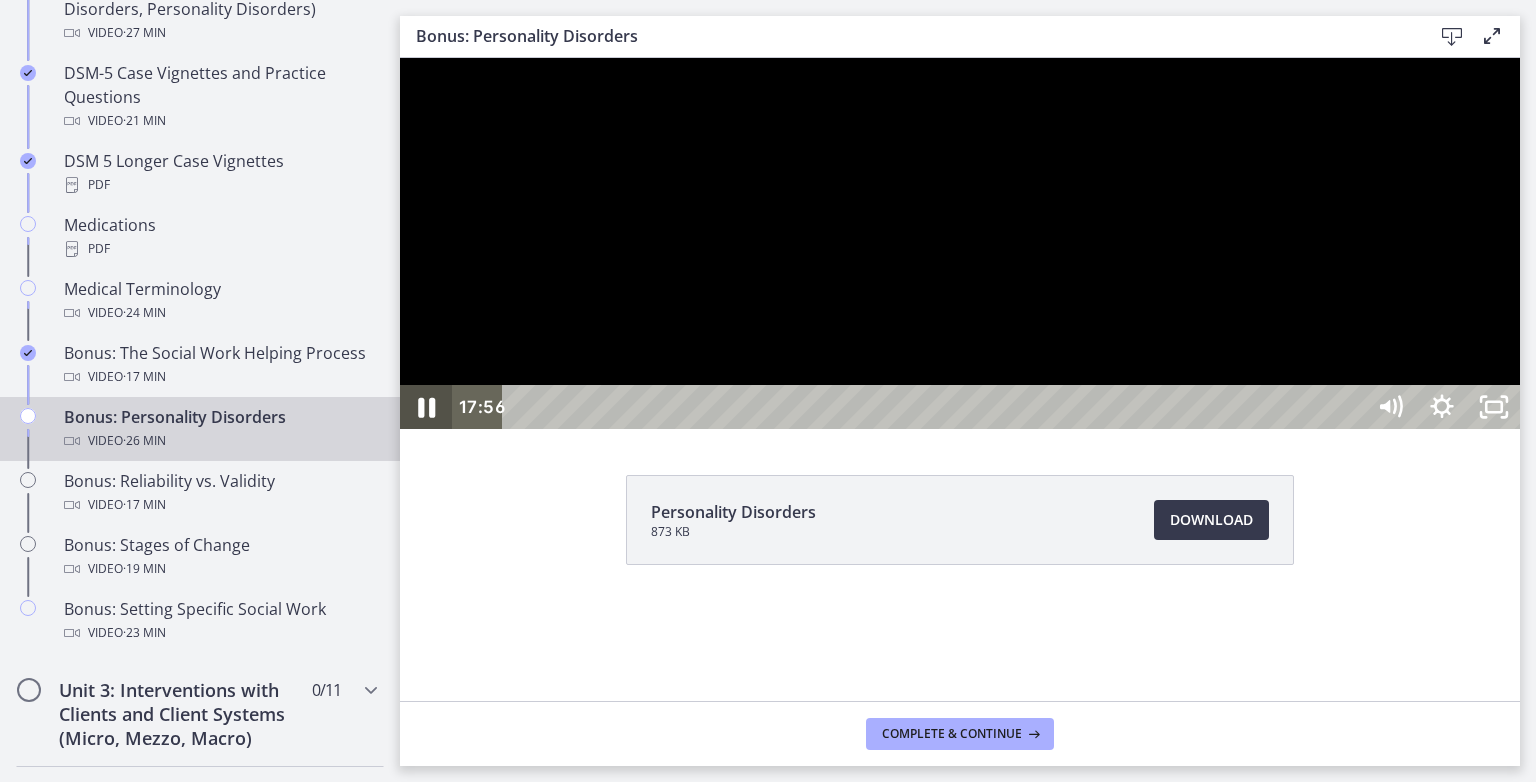 click 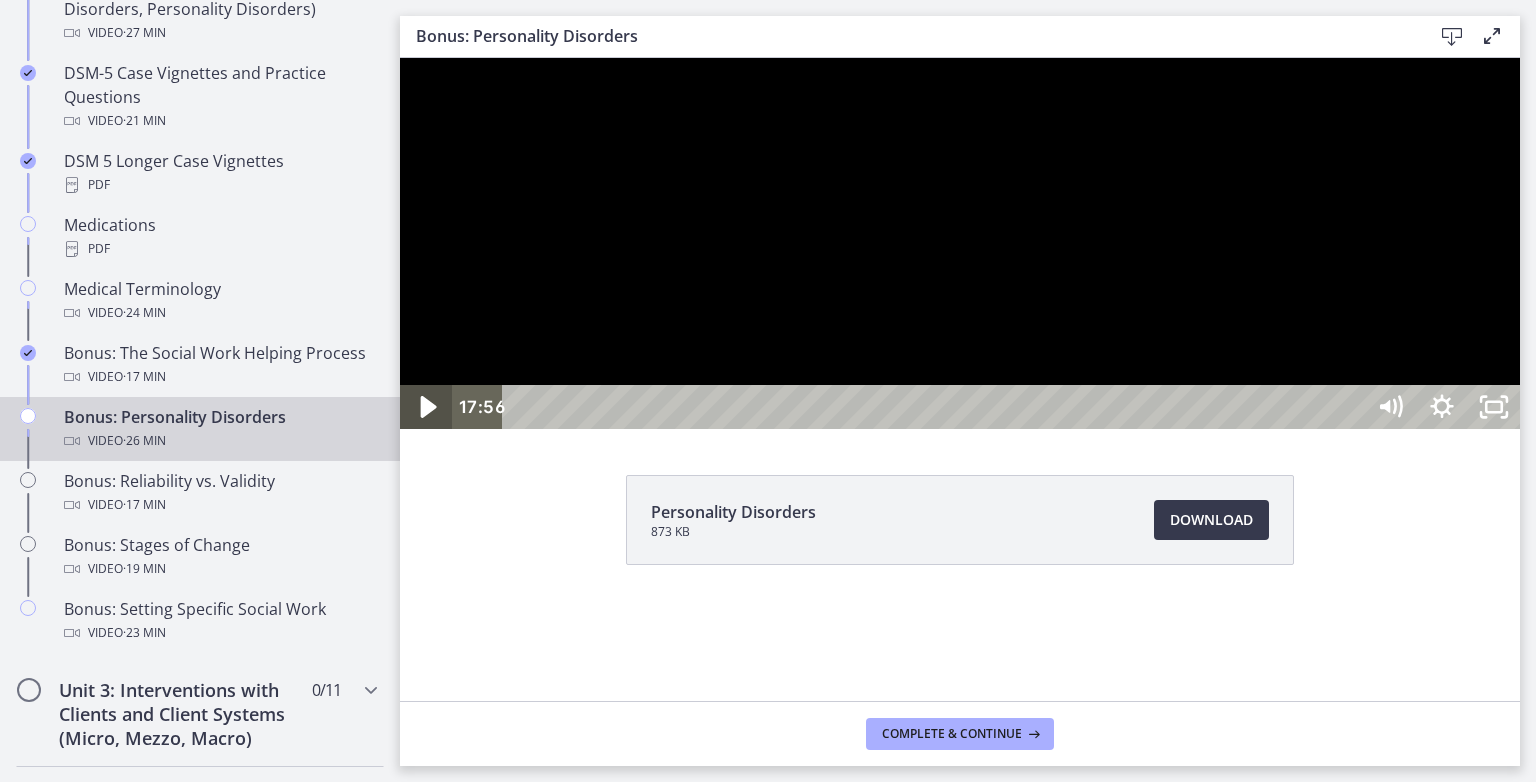 click 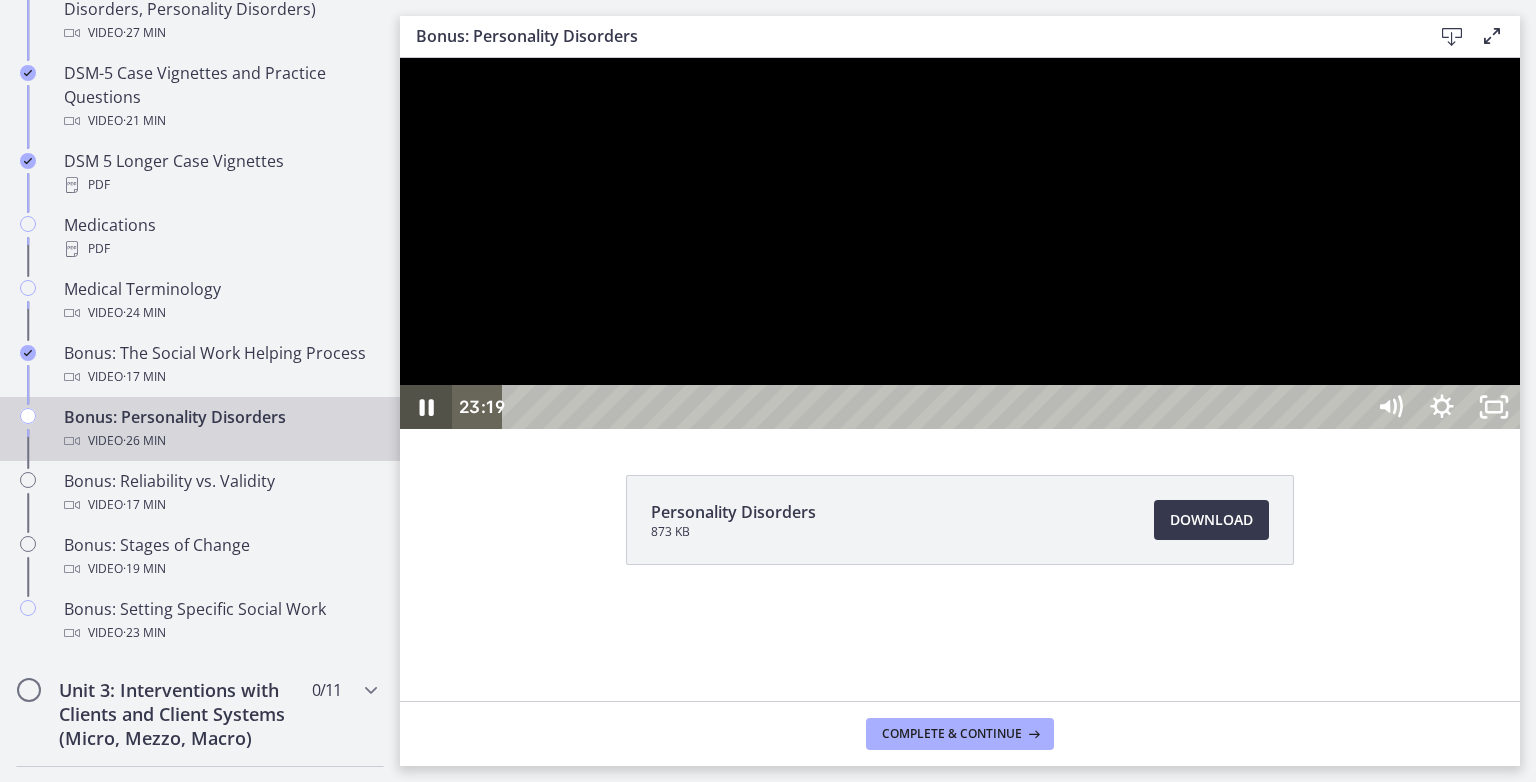 click 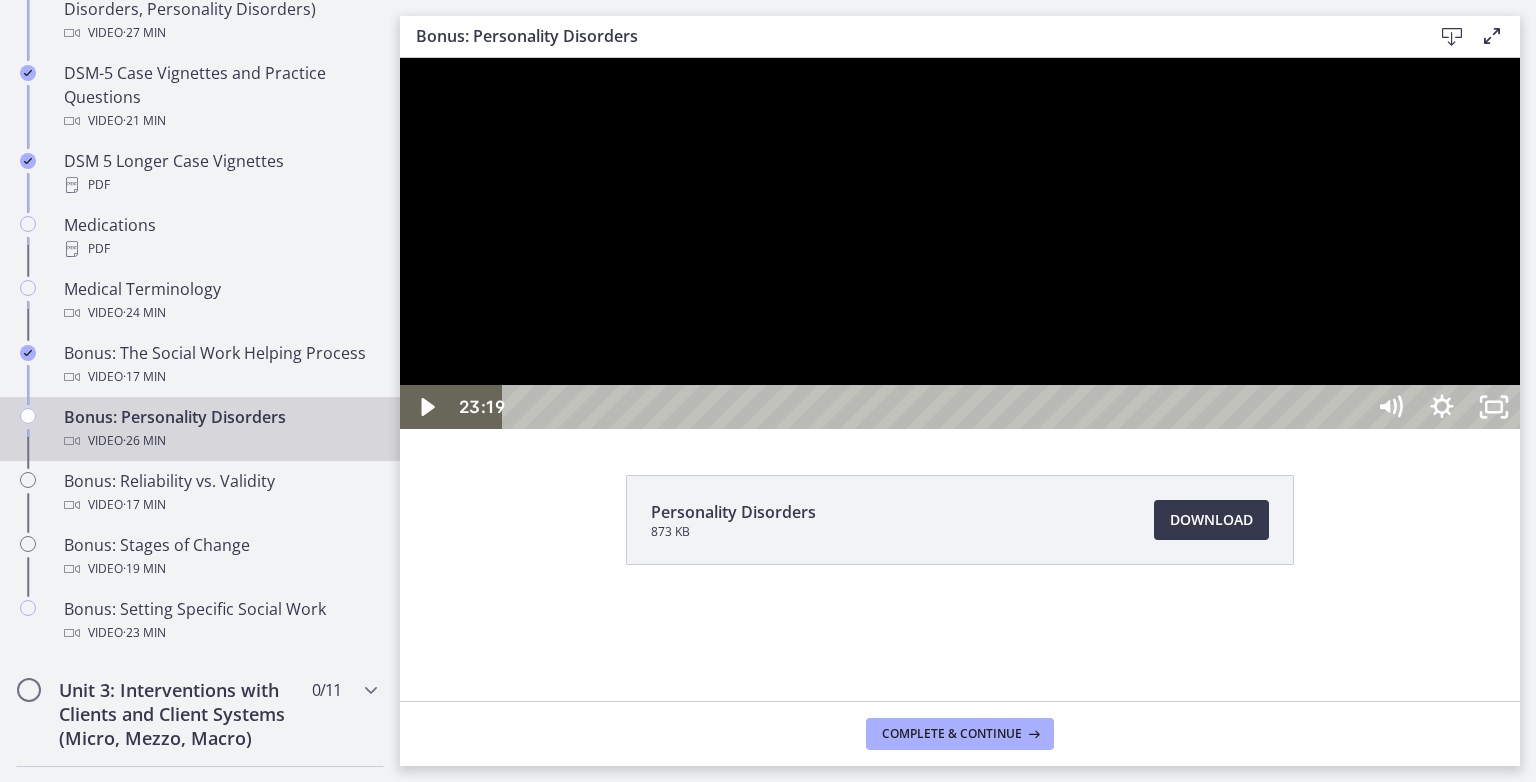 drag, startPoint x: 498, startPoint y: 673, endPoint x: 503, endPoint y: 572, distance: 101.12369 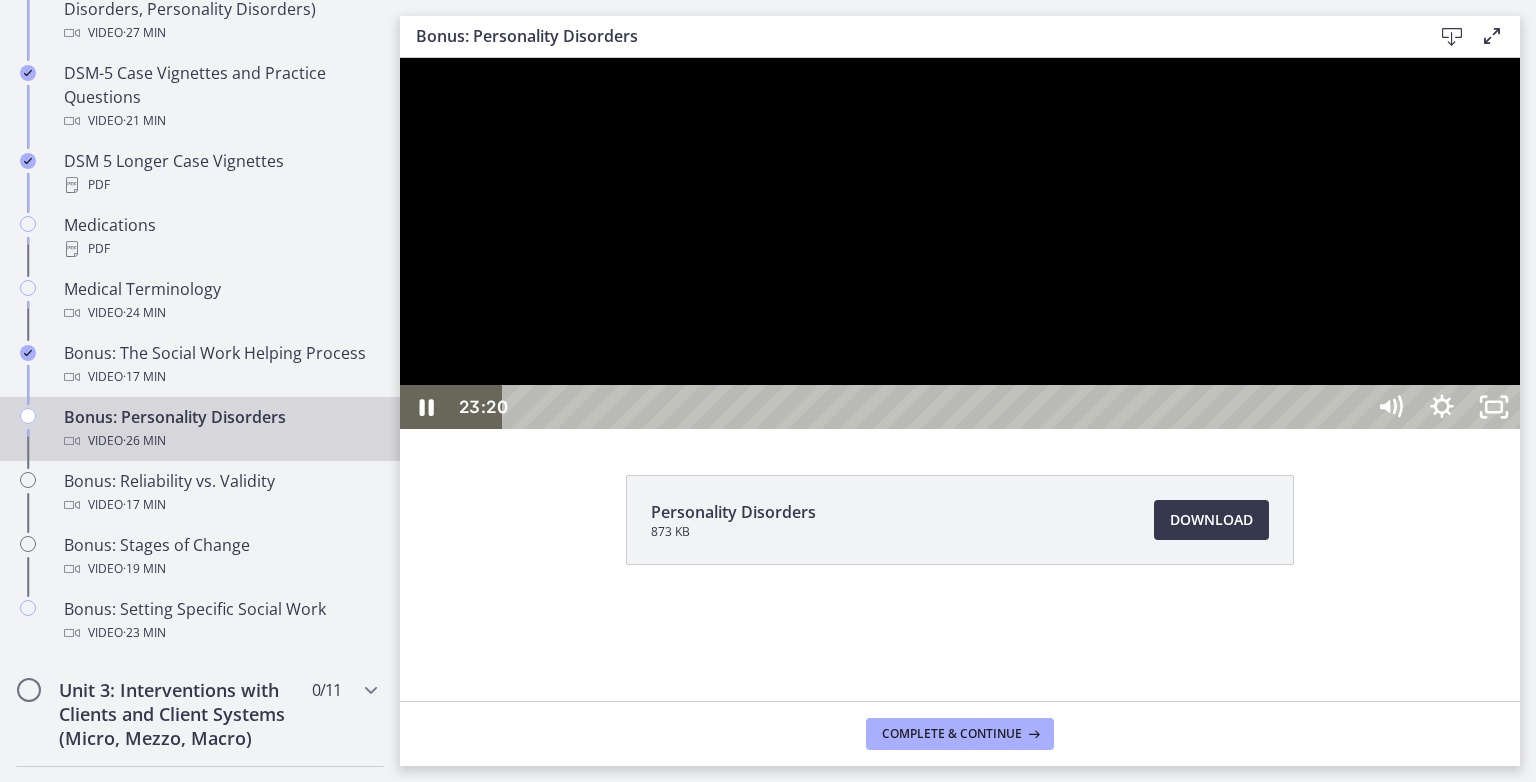 click at bounding box center [960, 243] 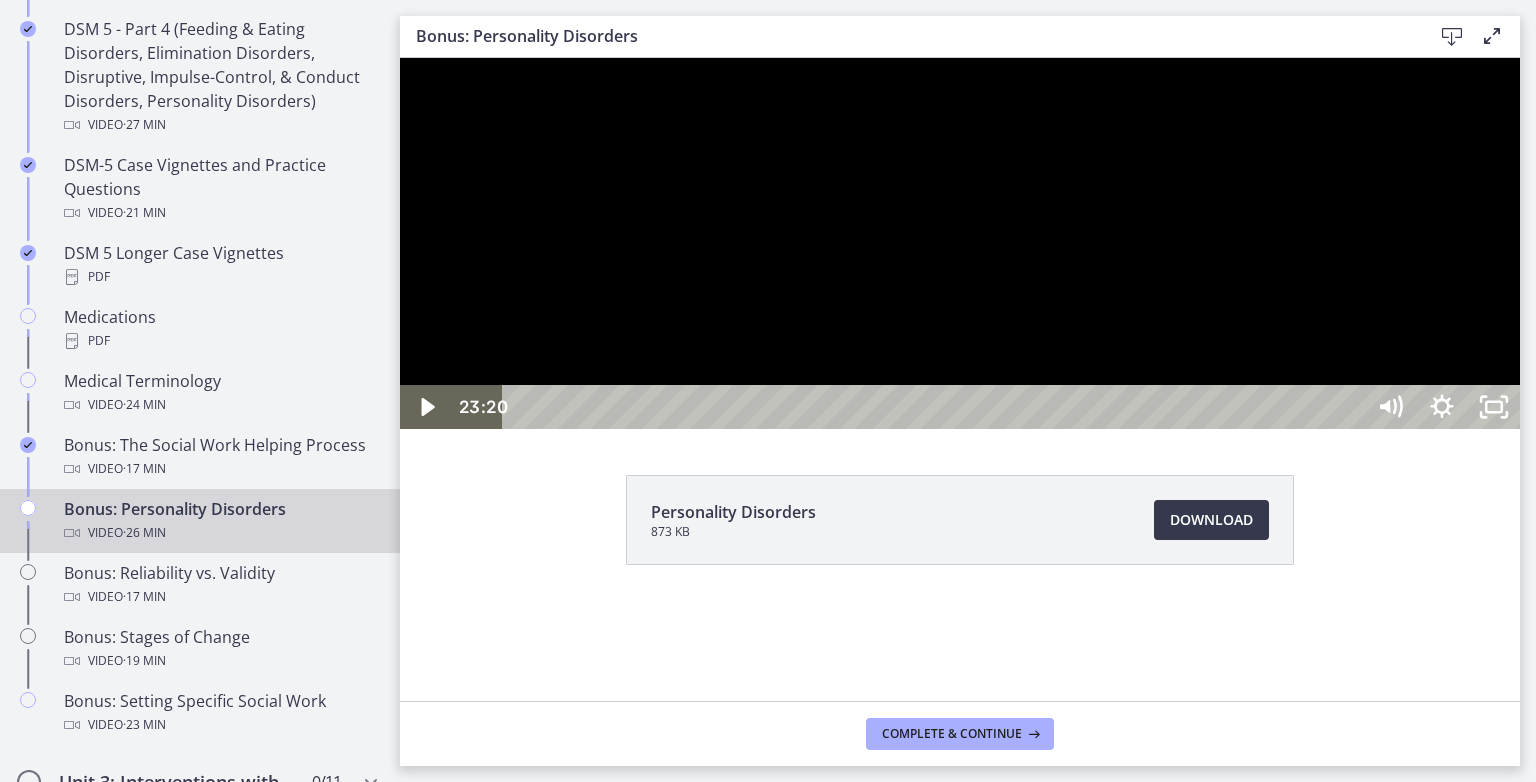 scroll, scrollTop: 1400, scrollLeft: 0, axis: vertical 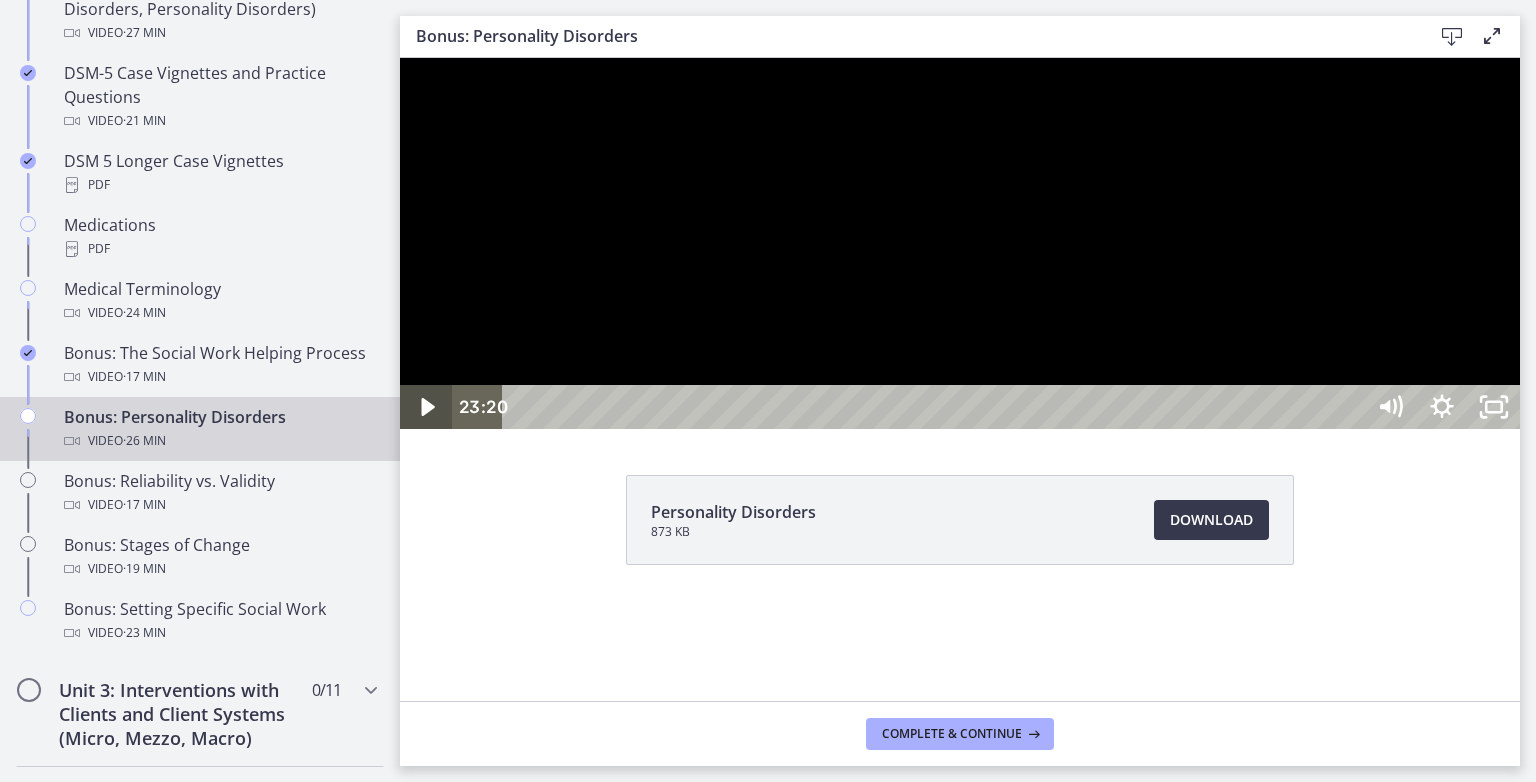 click 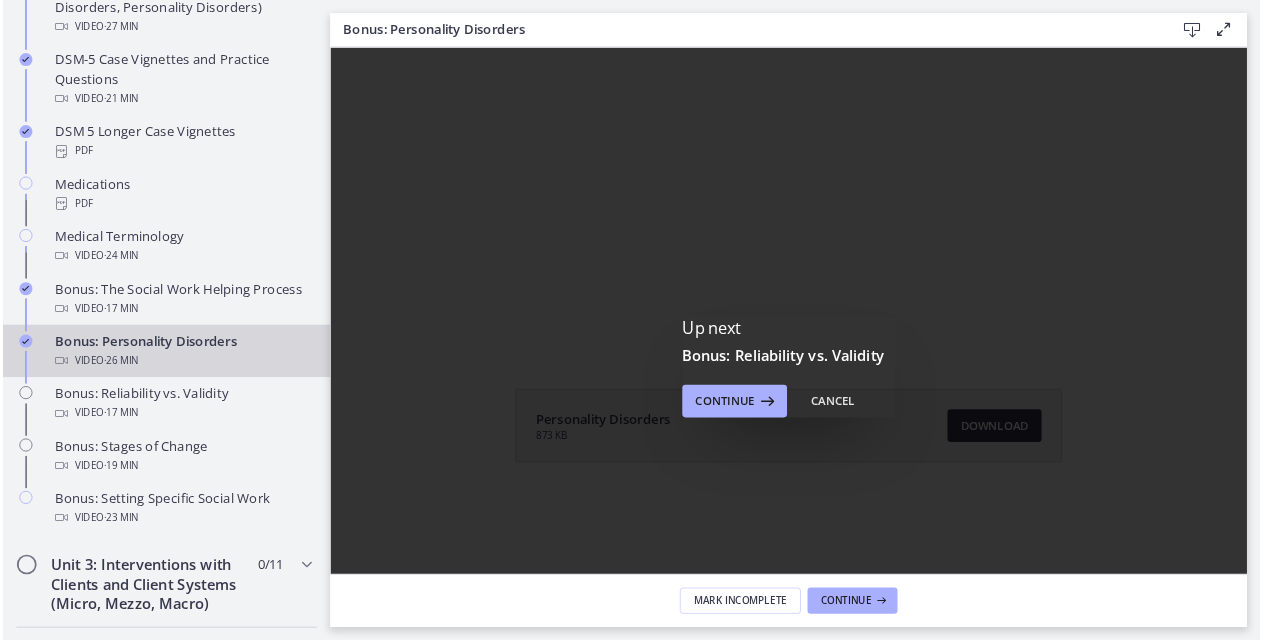 scroll, scrollTop: 0, scrollLeft: 0, axis: both 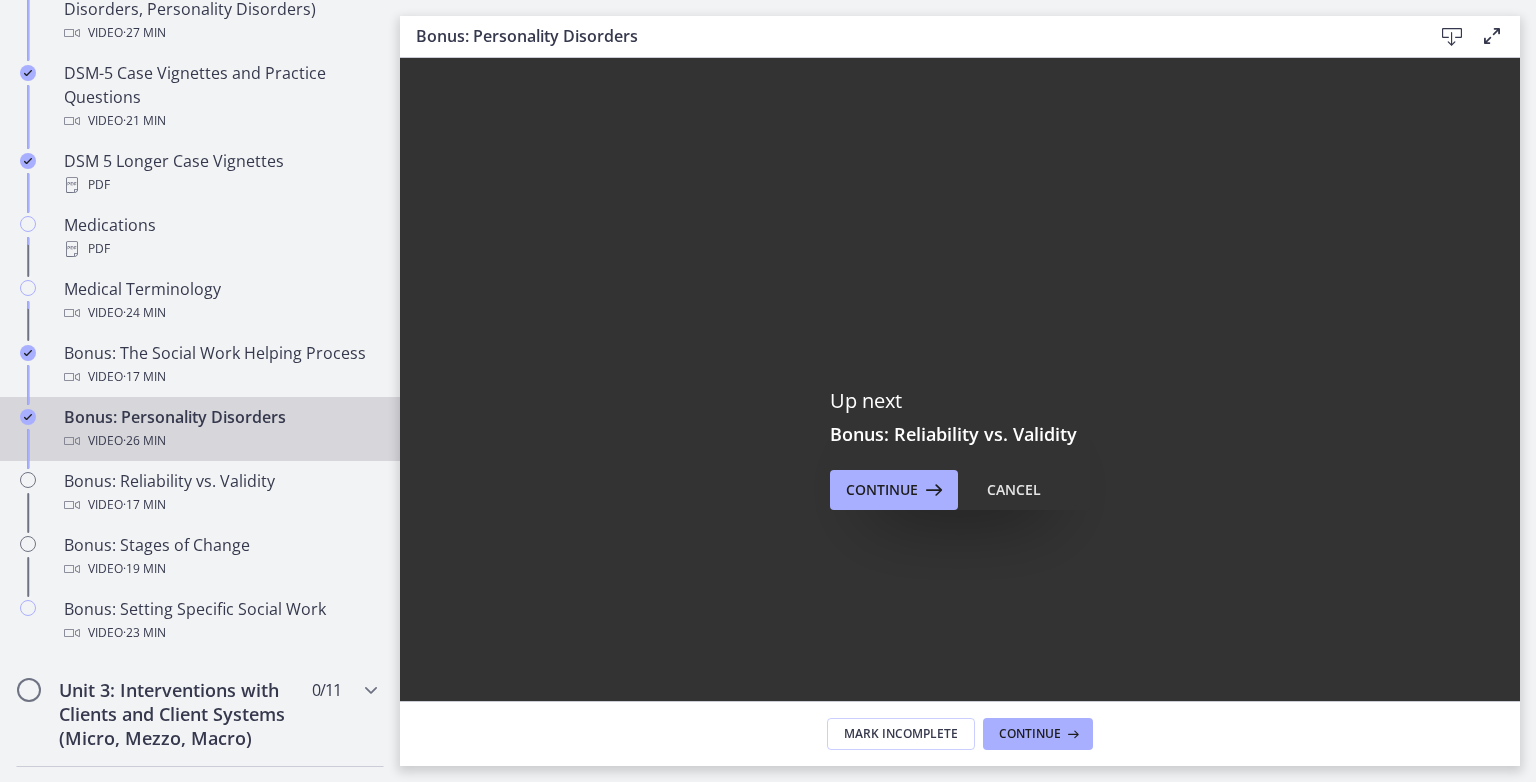 click 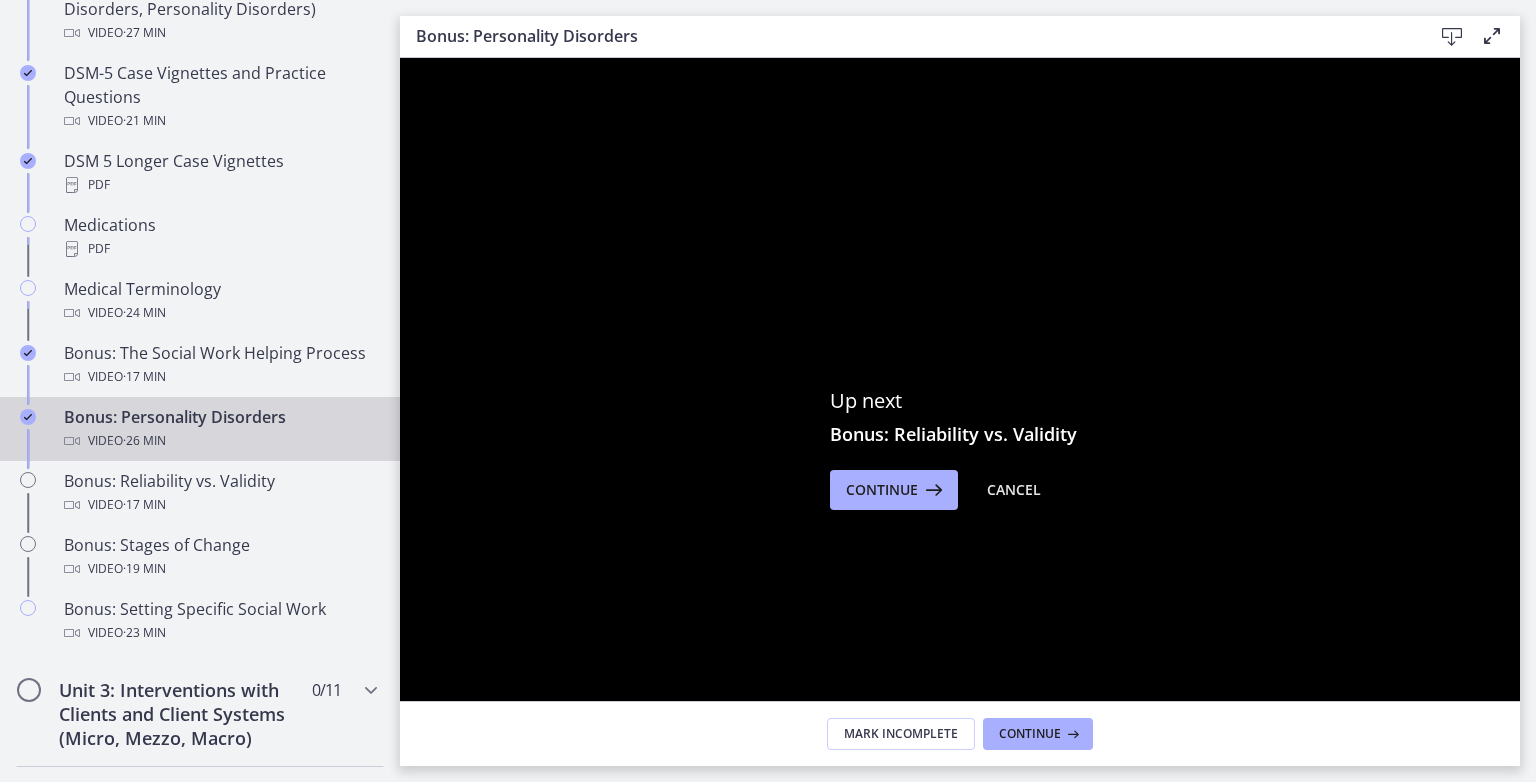 click 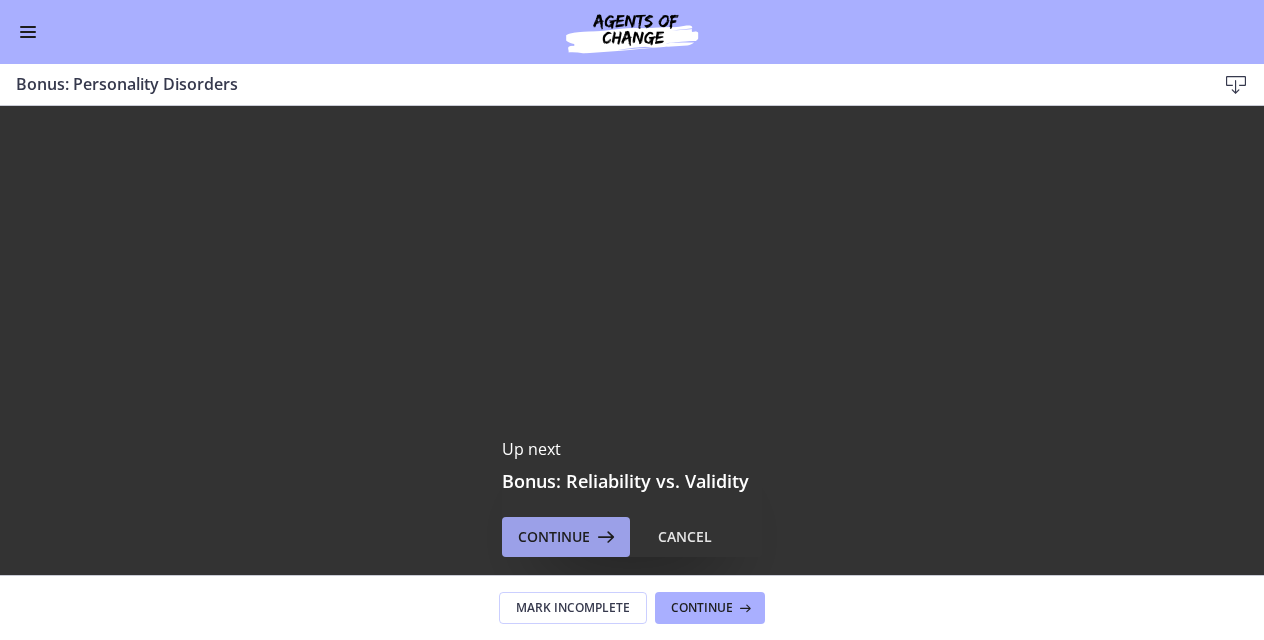 click at bounding box center (604, 537) 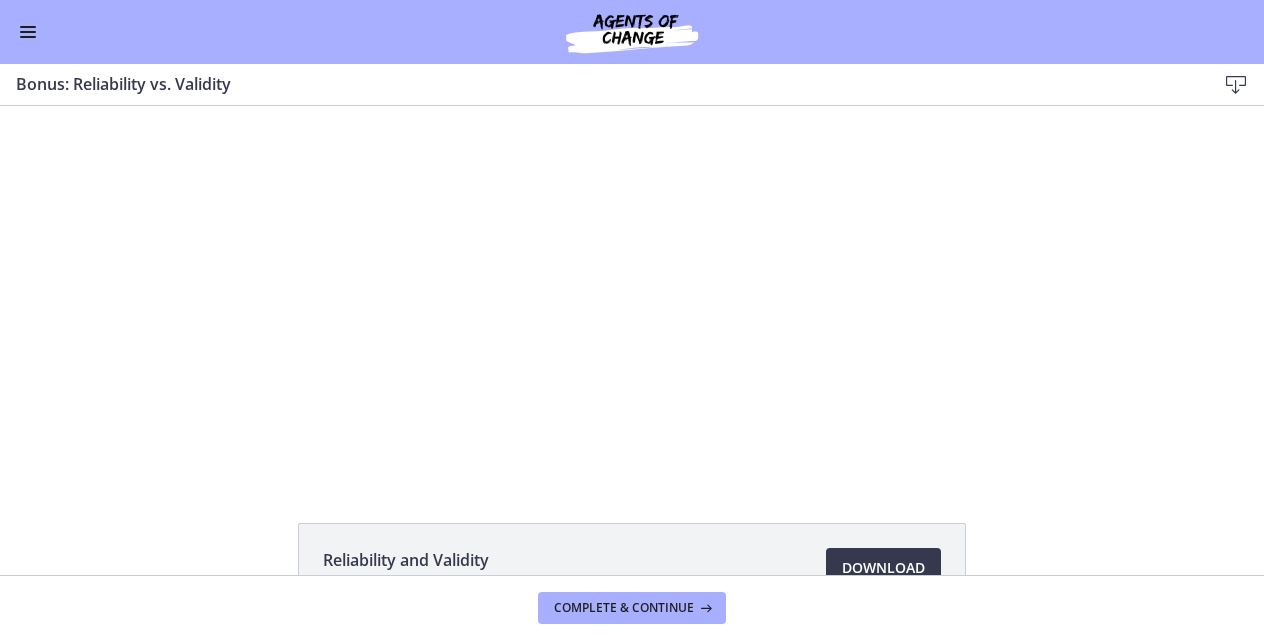 scroll, scrollTop: 0, scrollLeft: 0, axis: both 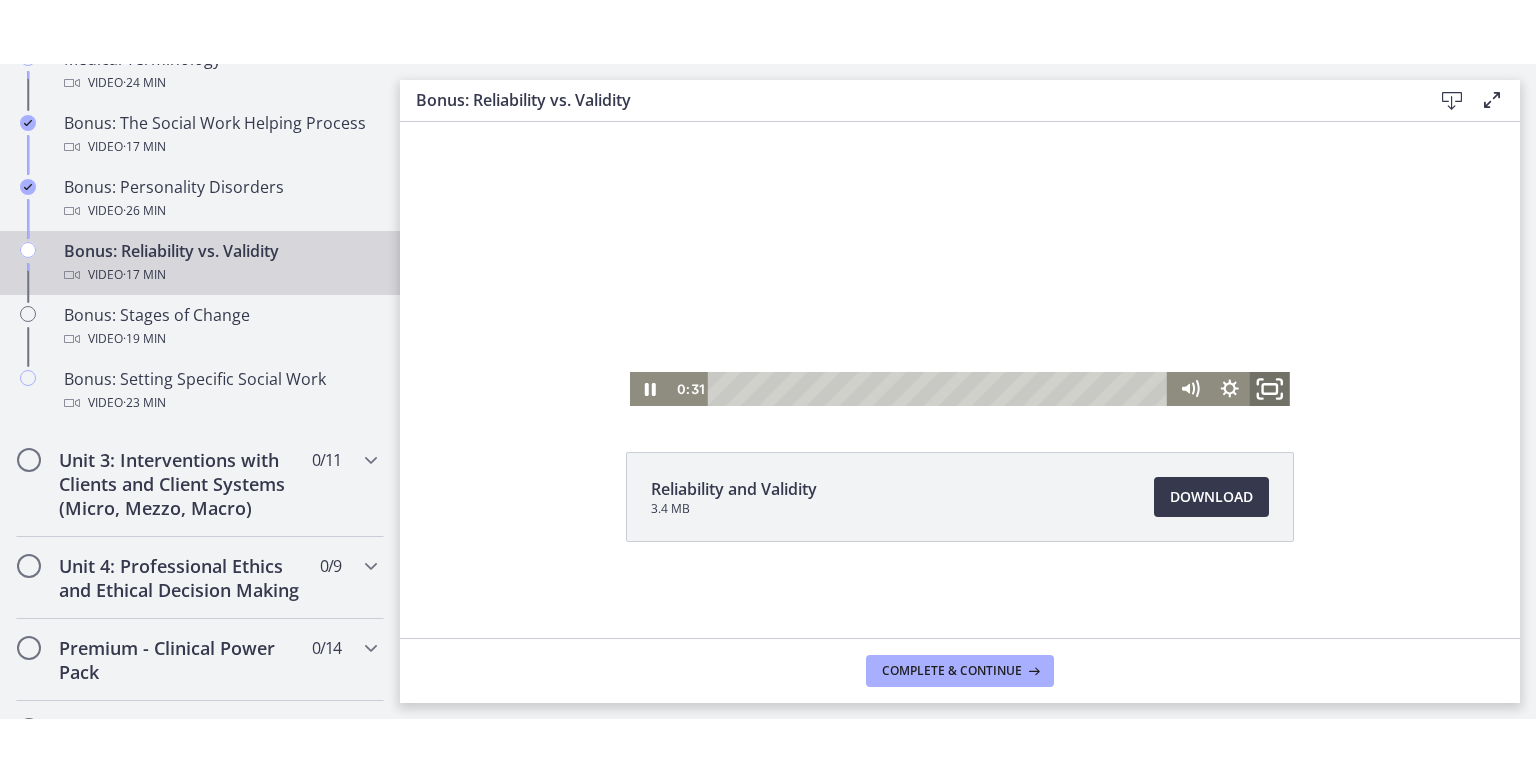 click 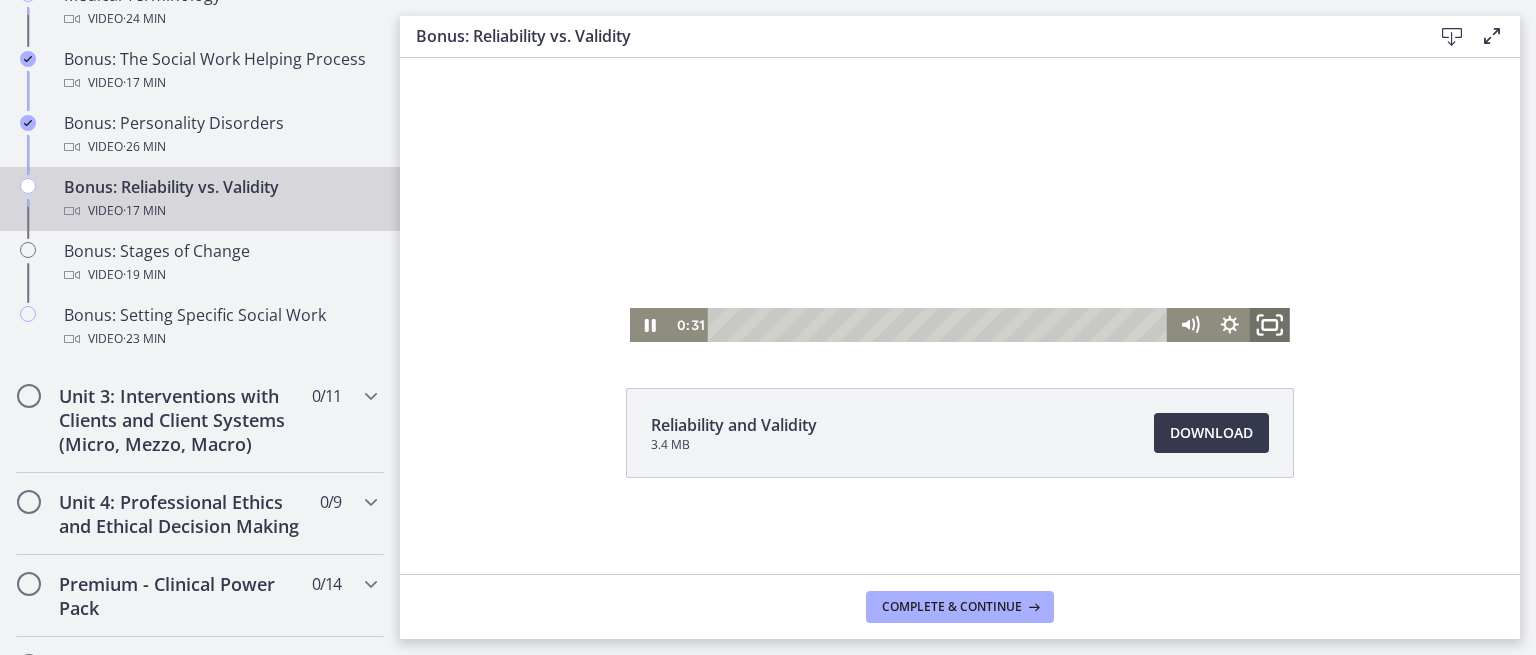 scroll, scrollTop: 0, scrollLeft: 0, axis: both 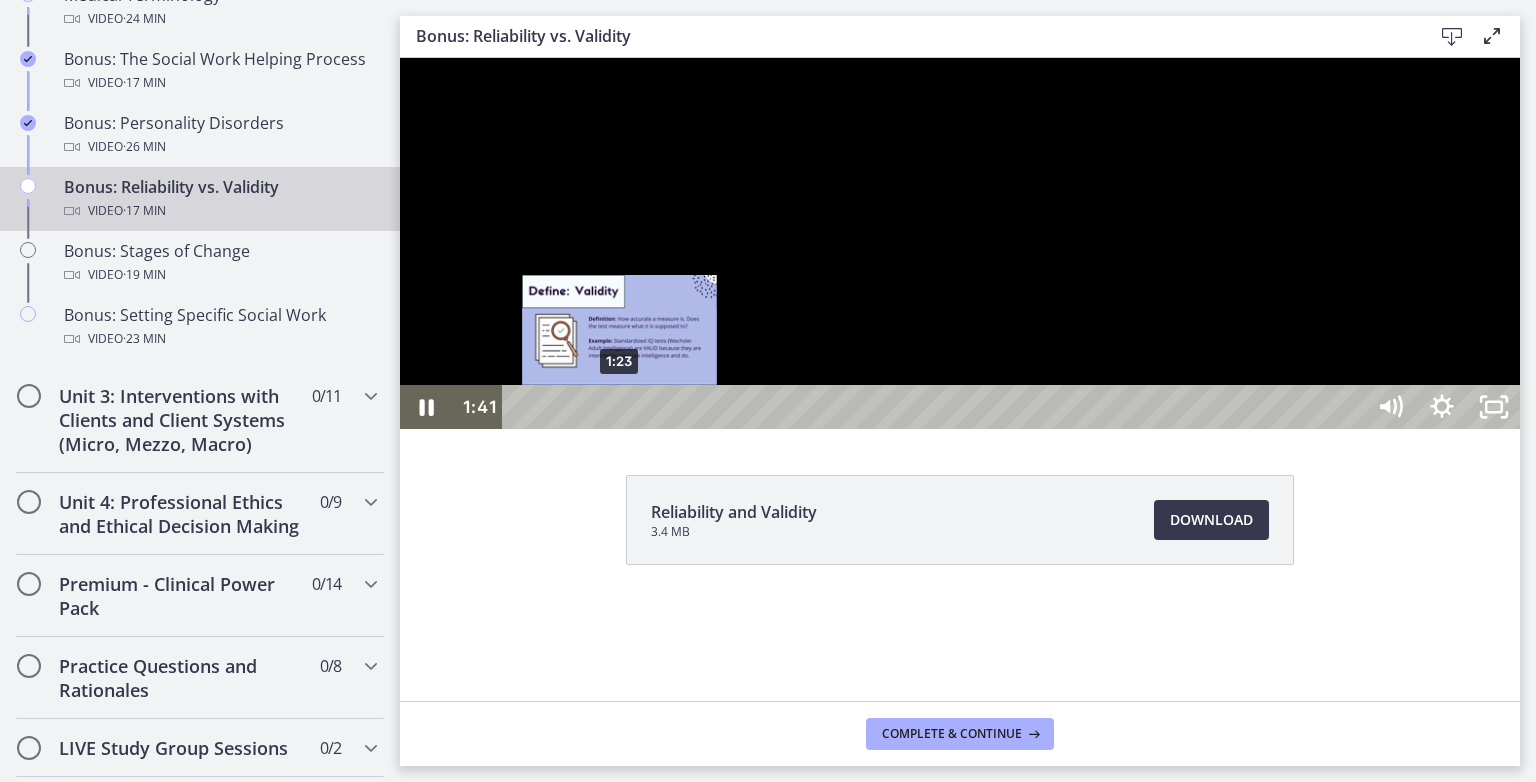 click on "1:23" at bounding box center [936, 407] 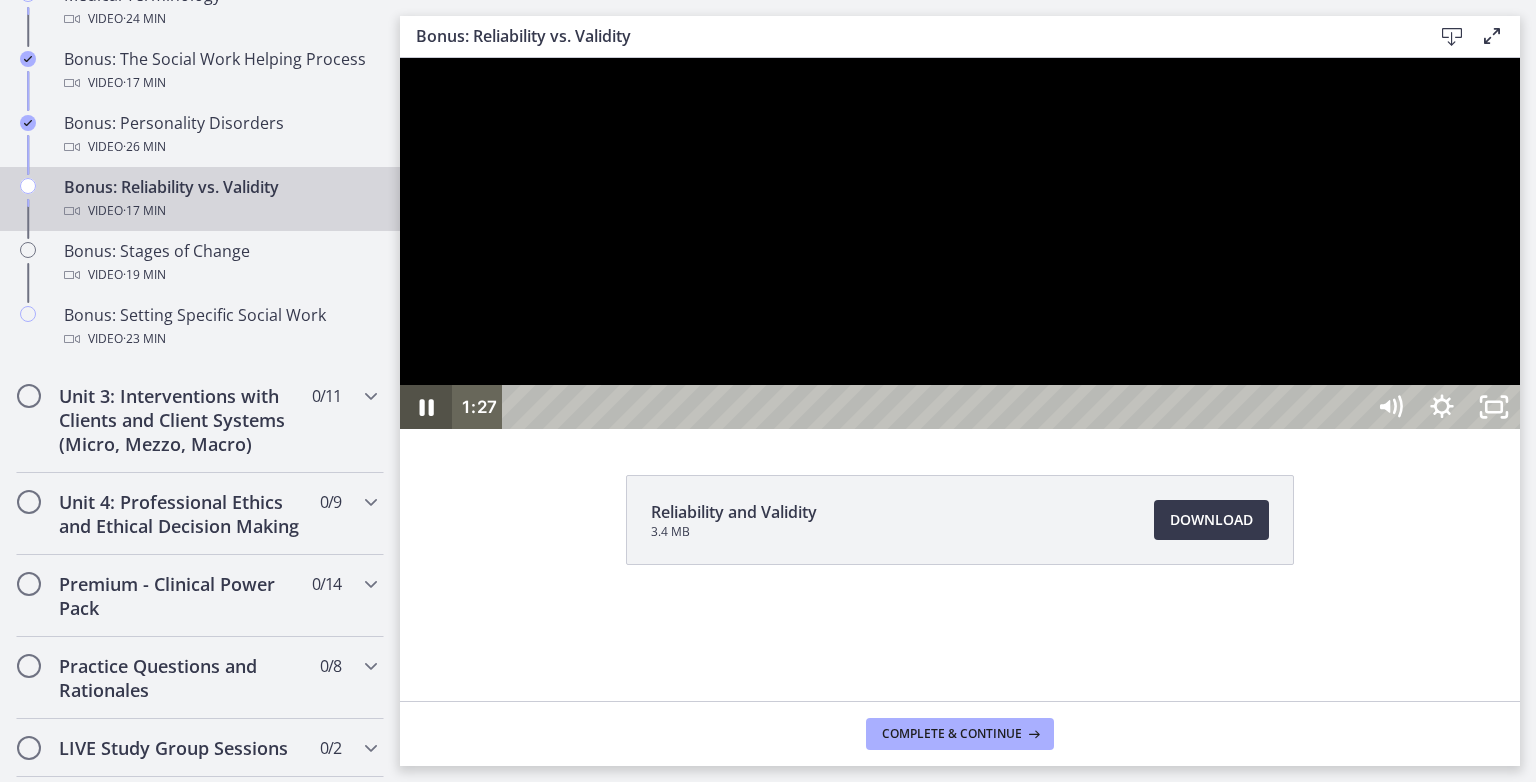click 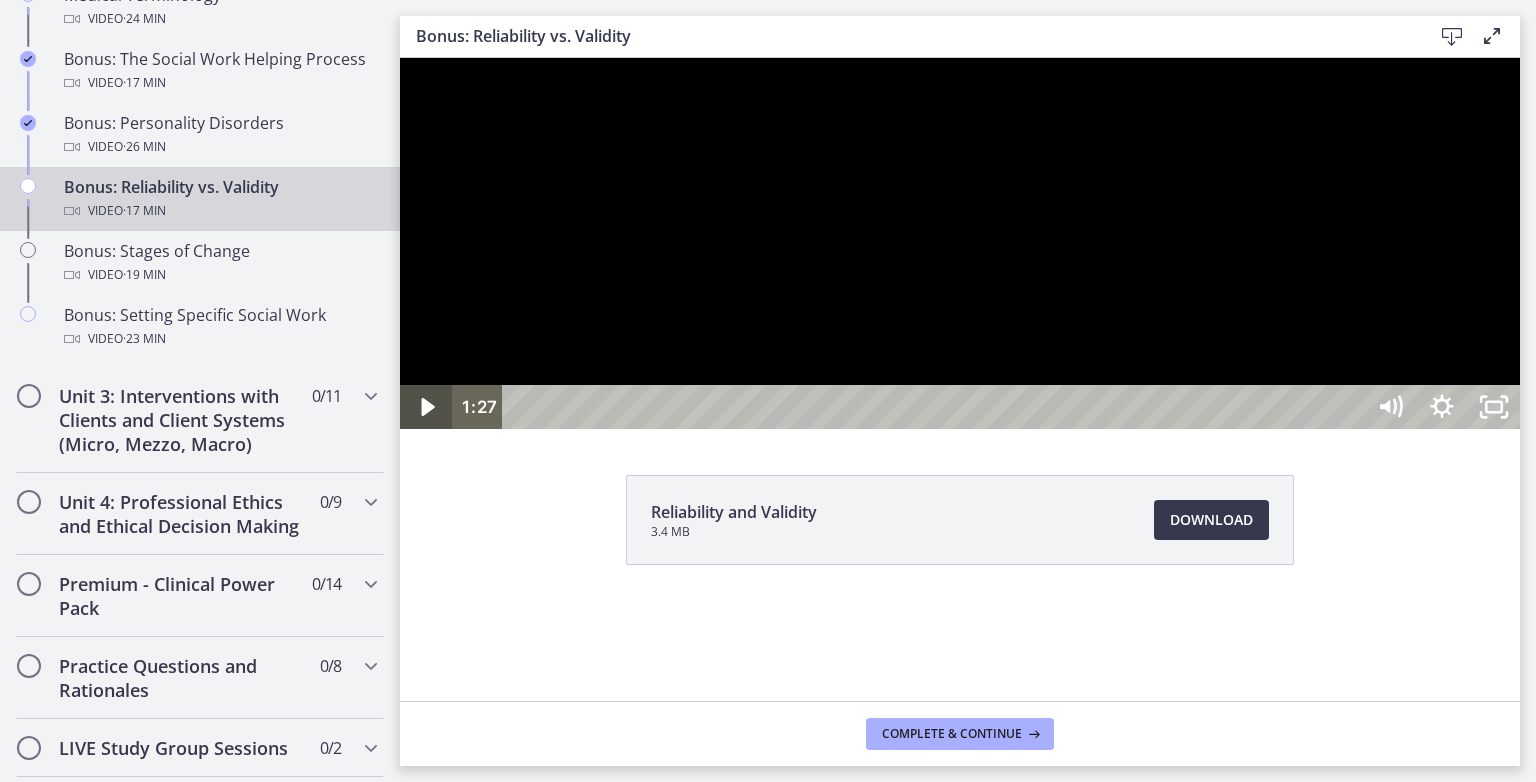 click 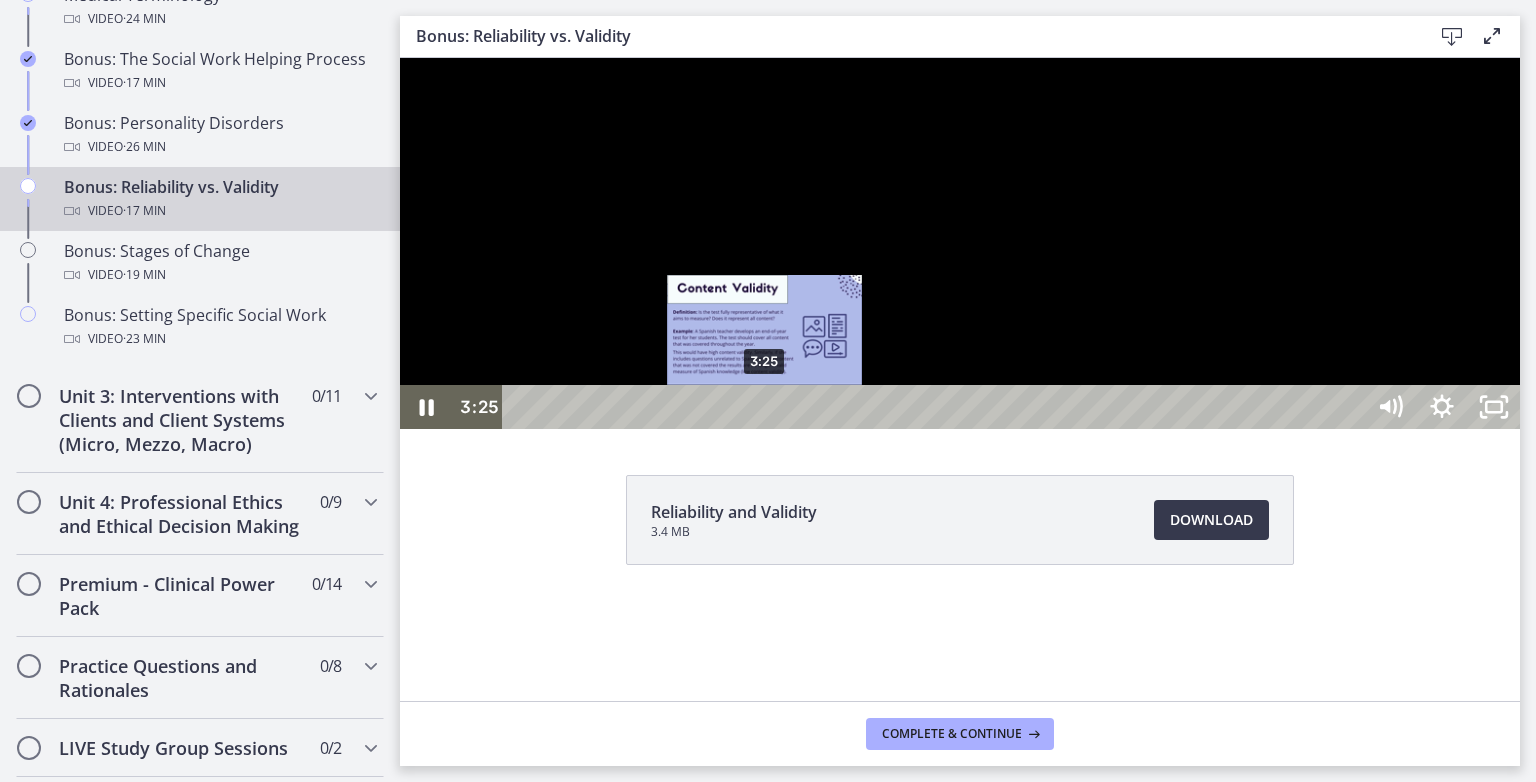 click on "3:25" at bounding box center [936, 407] 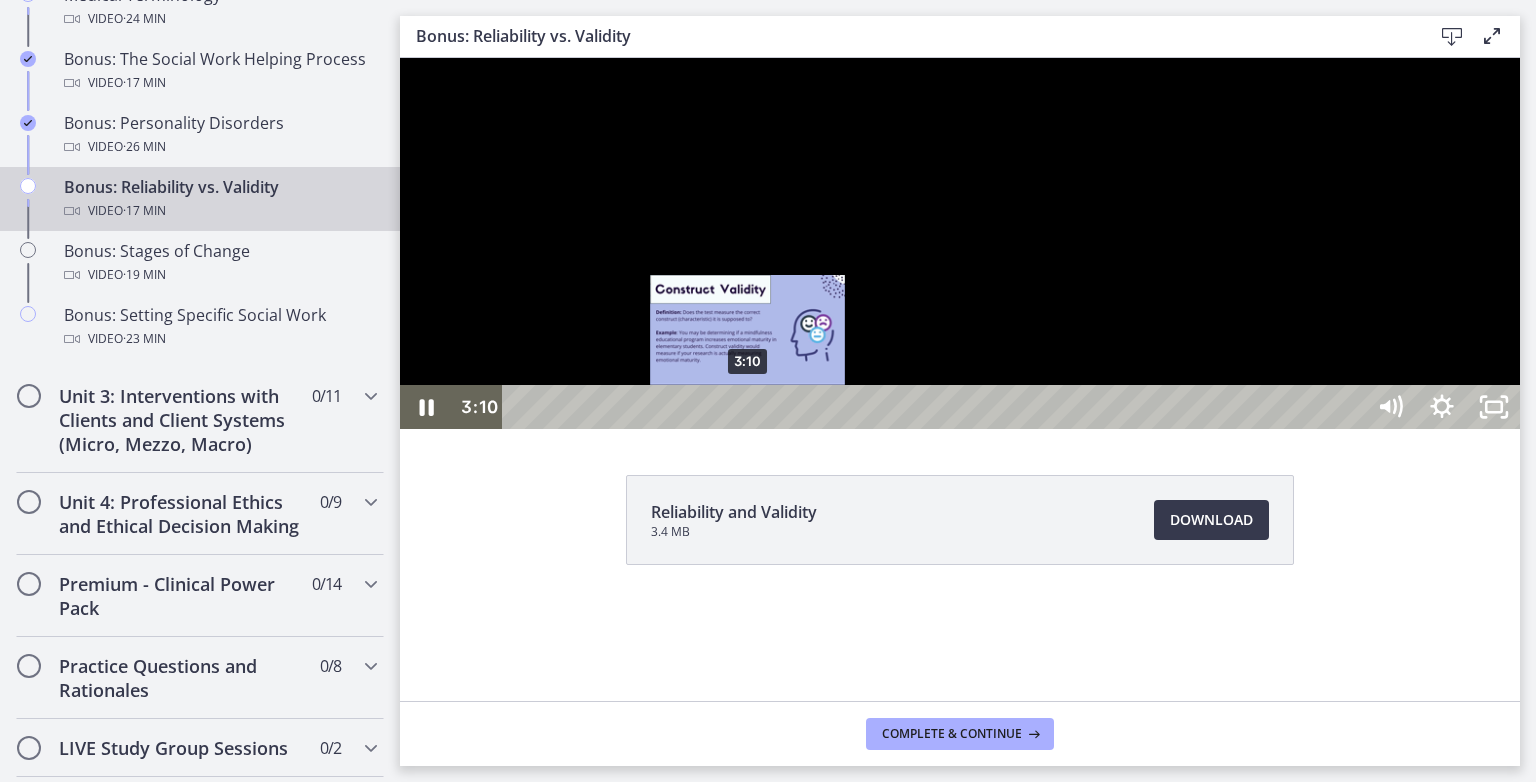 click on "3:10" at bounding box center [936, 407] 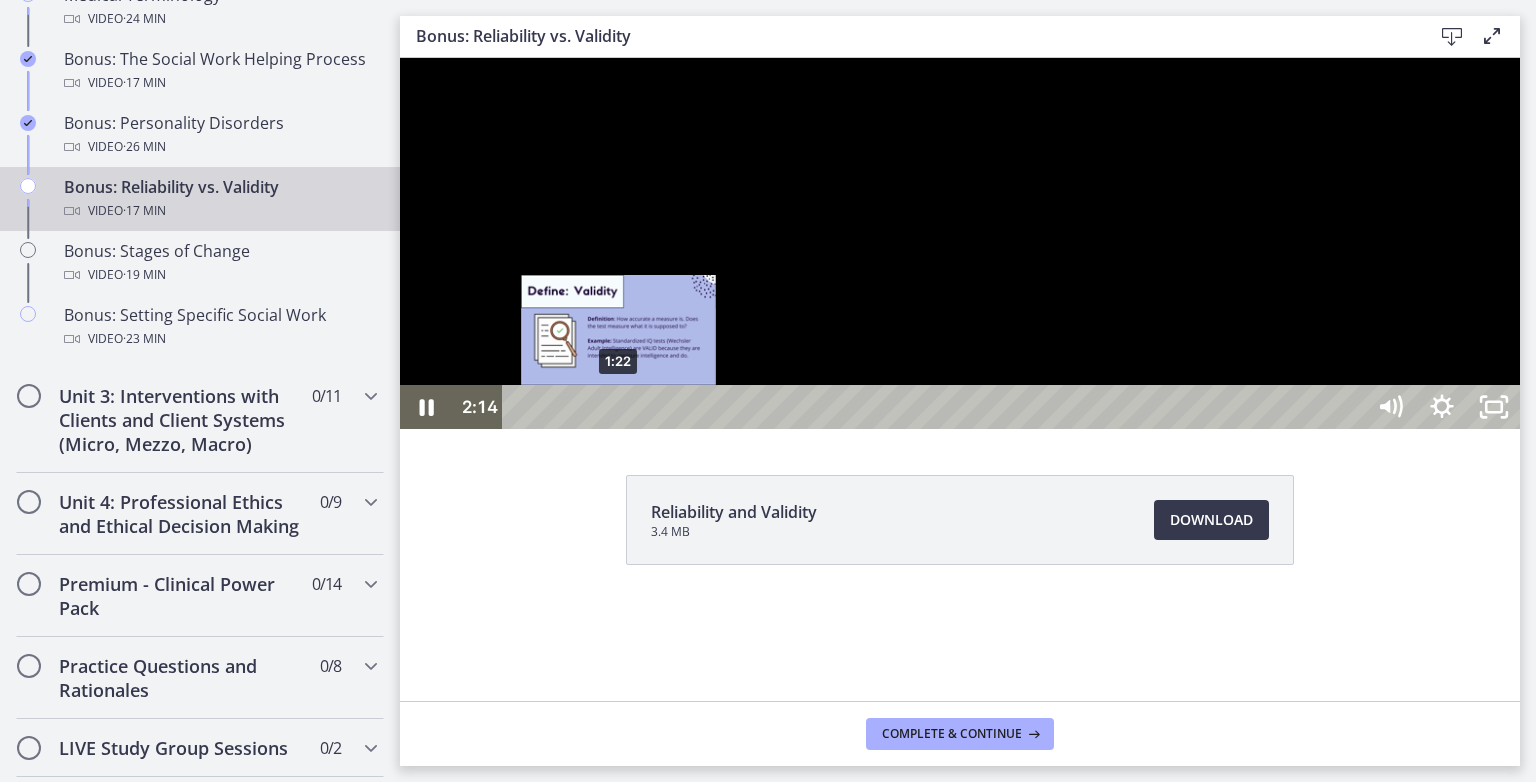 click on "1:22" at bounding box center [936, 407] 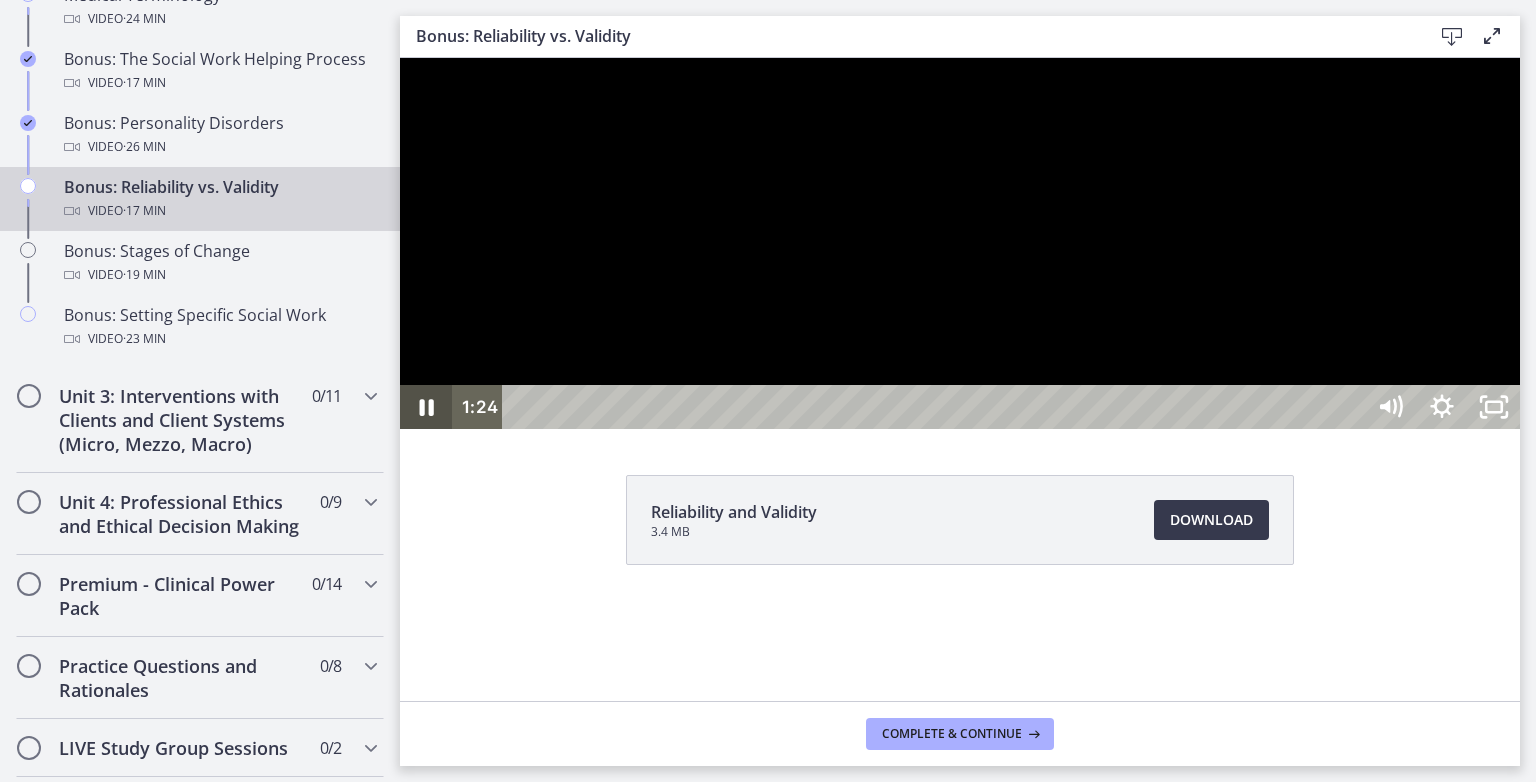 click 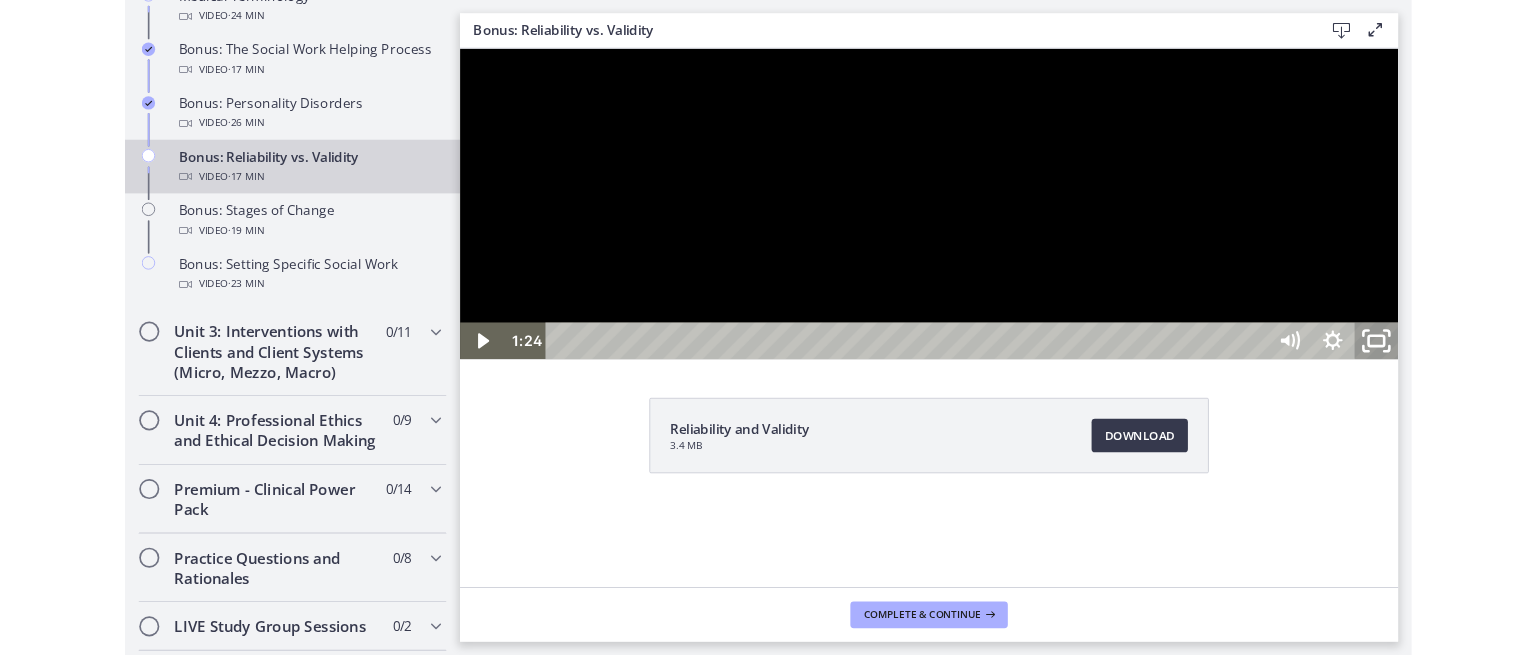 click 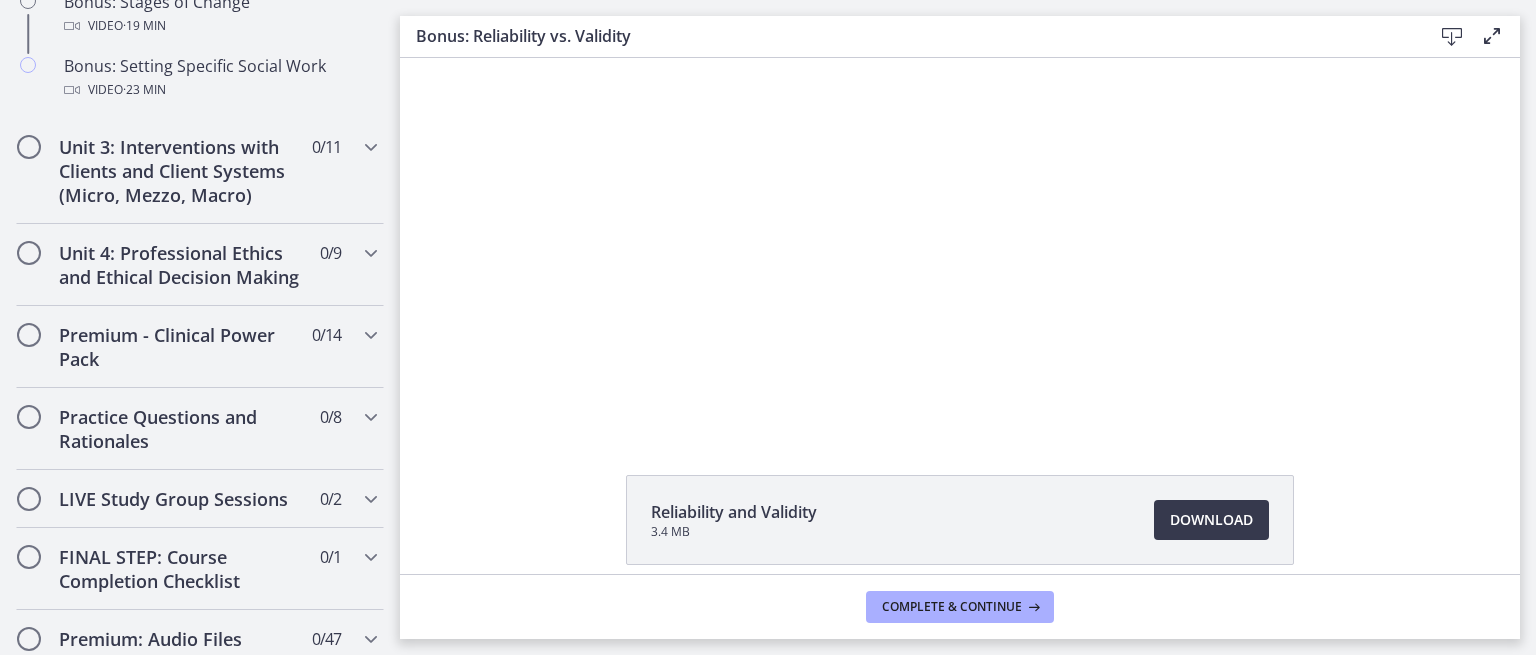 scroll, scrollTop: 1947, scrollLeft: 0, axis: vertical 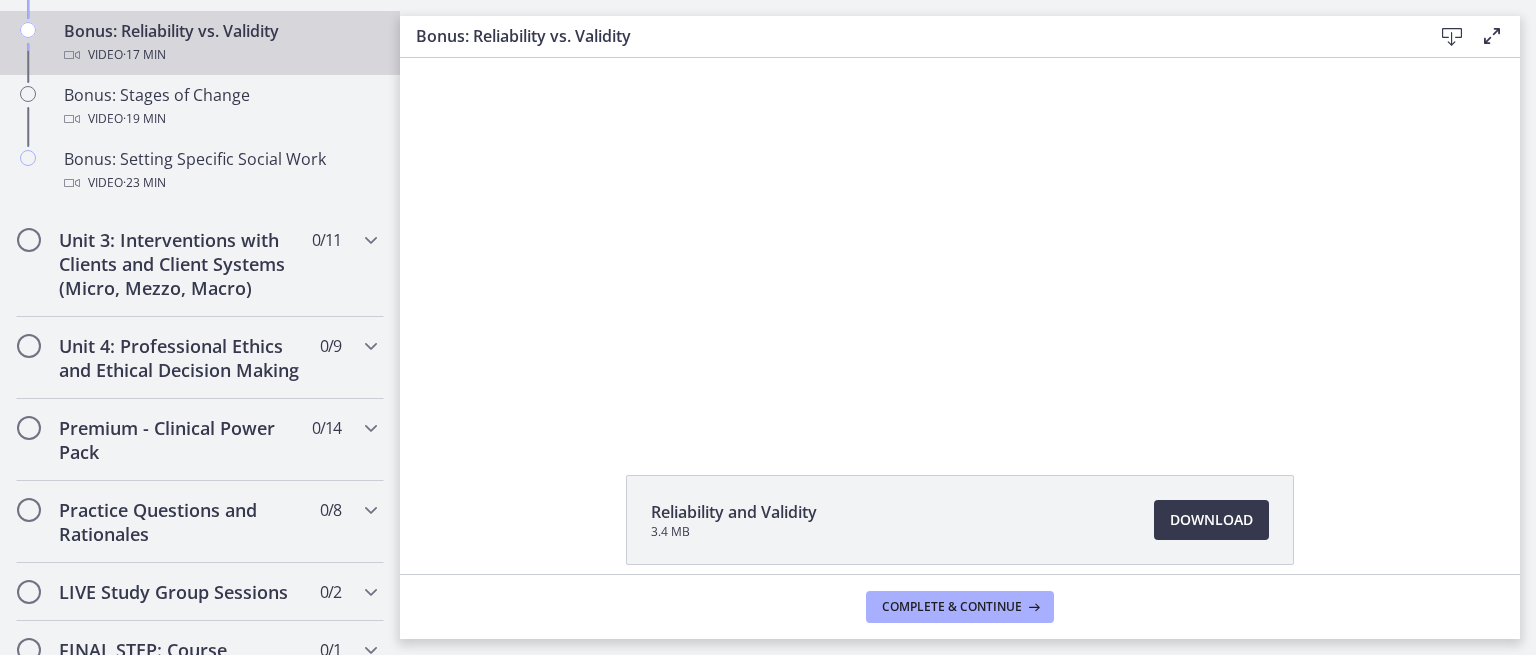 click on "Reliability and Validity
3.4 MB
Download
Opens in a new window" 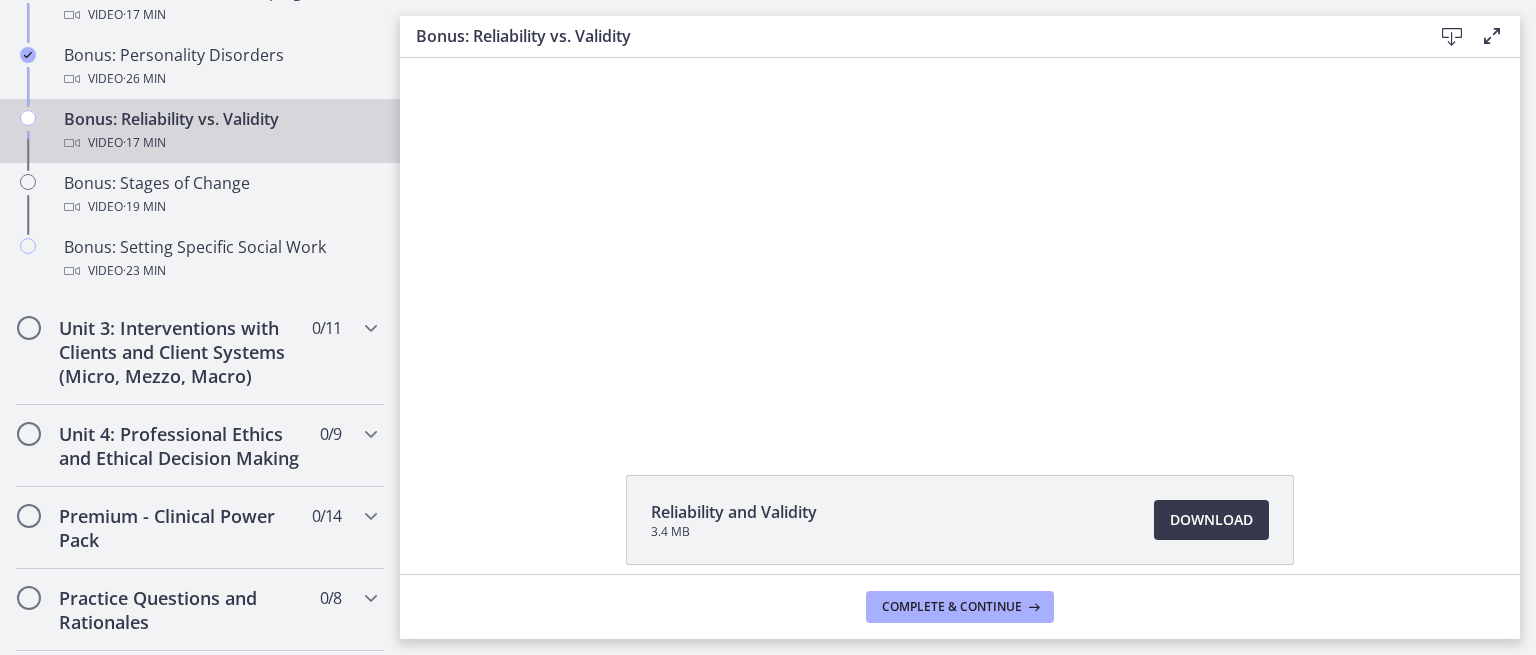 scroll, scrollTop: 1752, scrollLeft: 0, axis: vertical 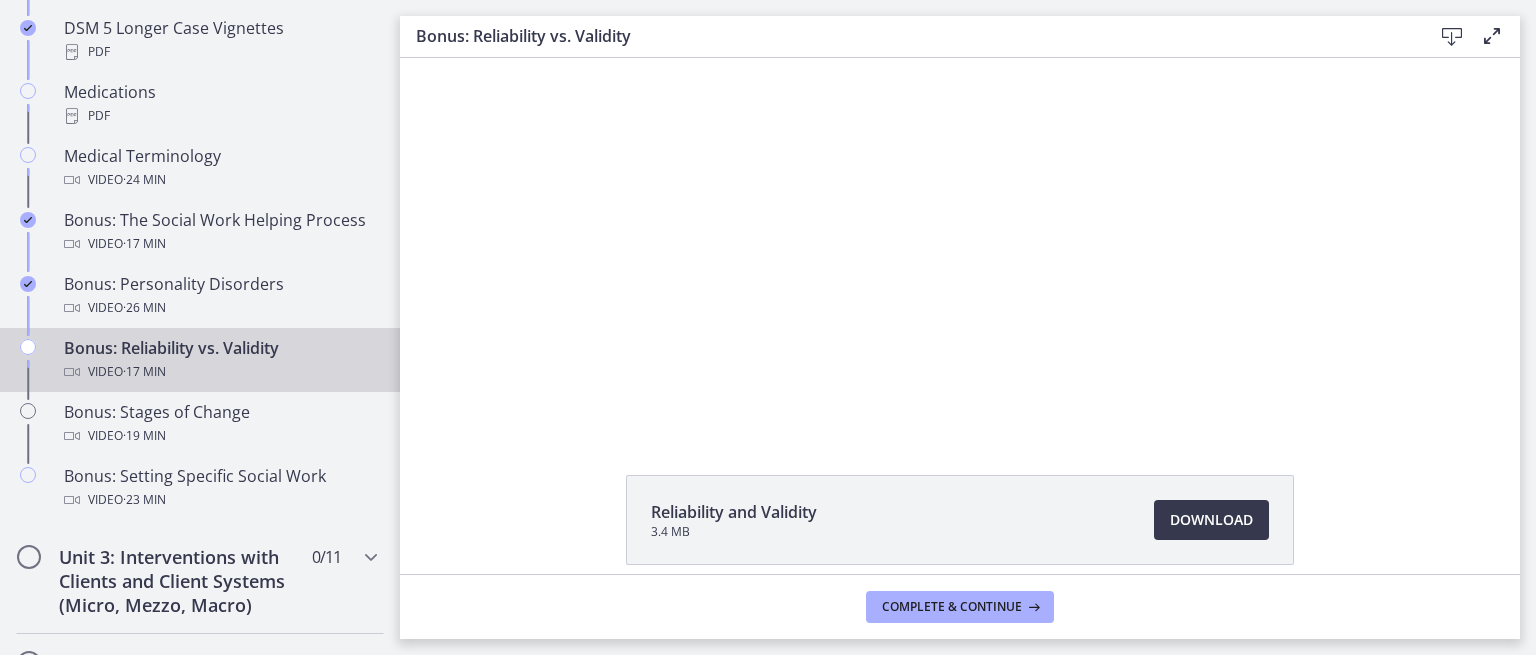 click on "Bonus: Reliability vs. Validity
Video
·  17 min" at bounding box center (200, 360) 